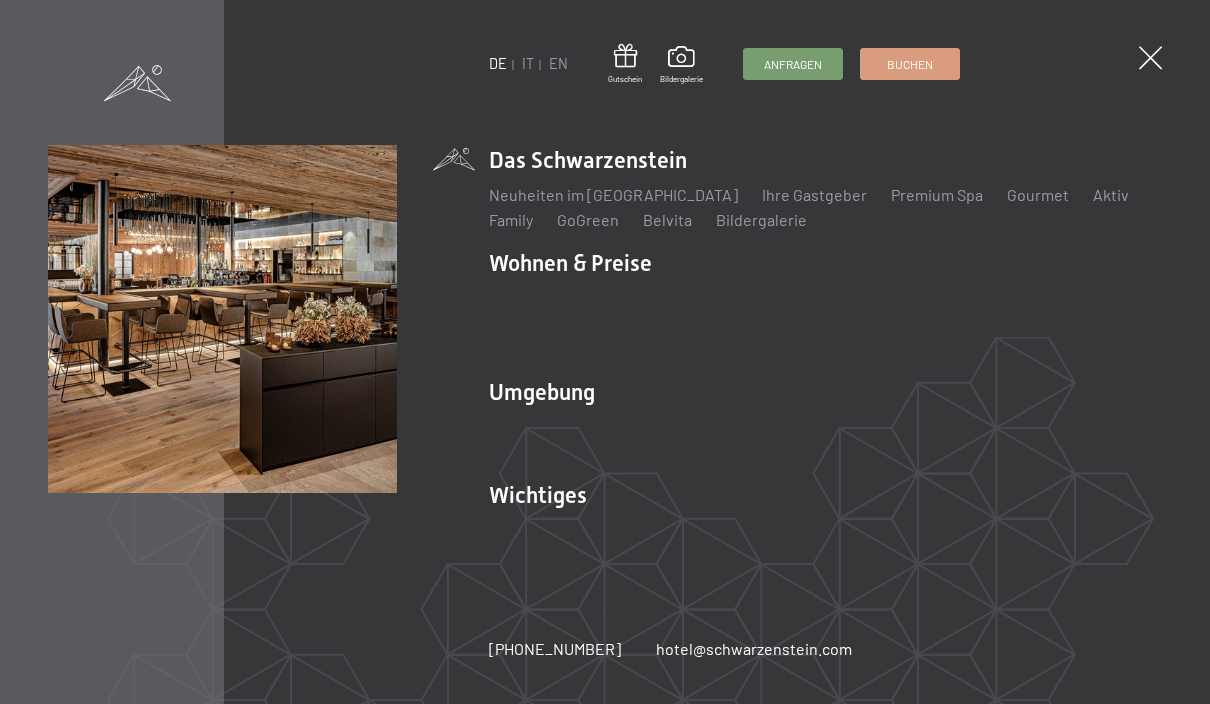 scroll, scrollTop: 0, scrollLeft: 0, axis: both 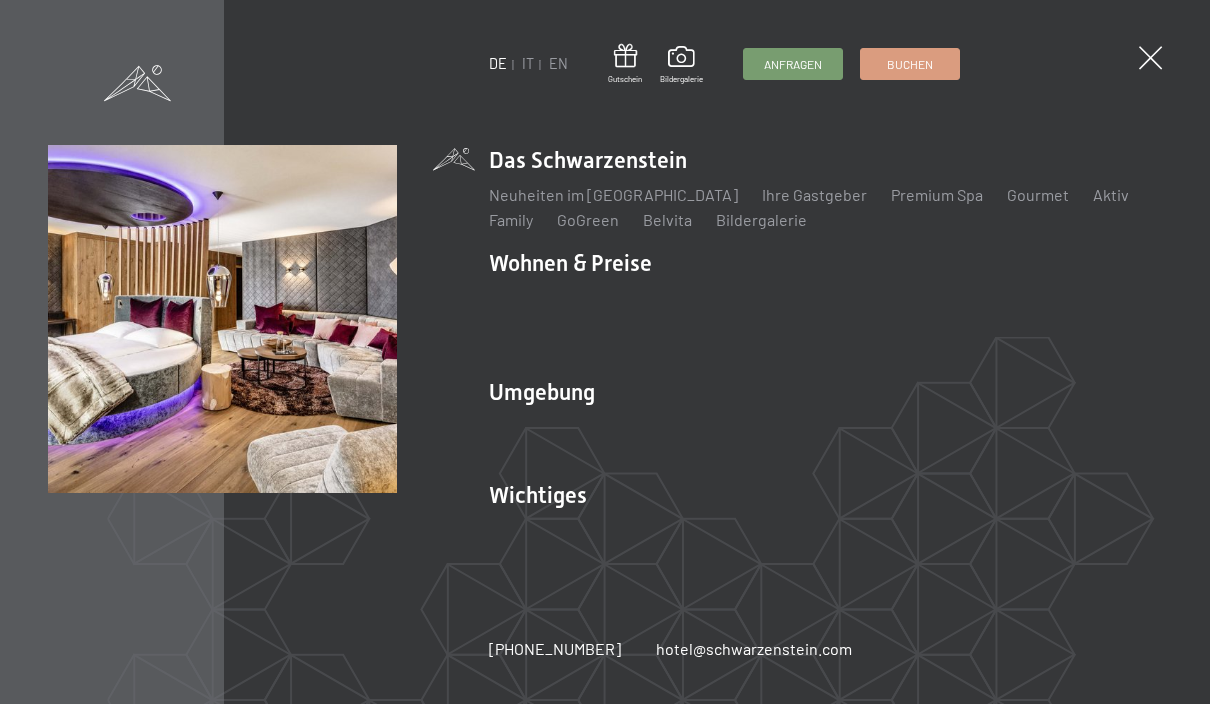 click on "Zimmer & Preise" at bounding box center (701, 297) 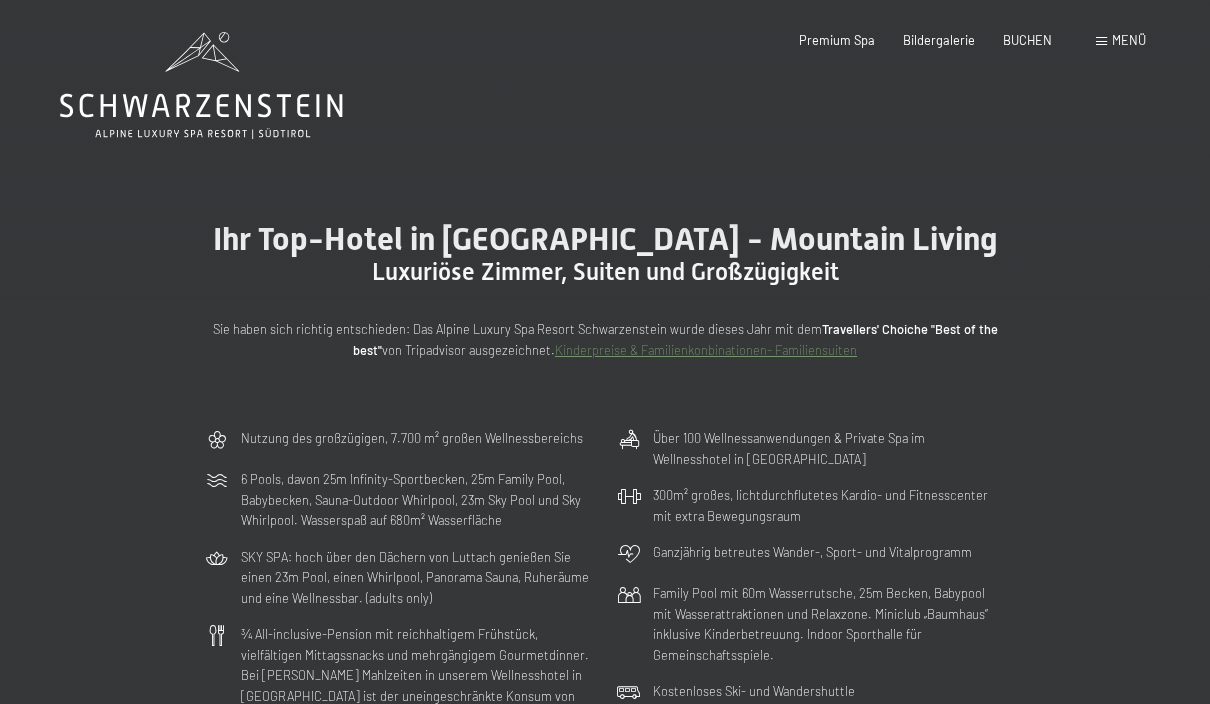scroll, scrollTop: 0, scrollLeft: 0, axis: both 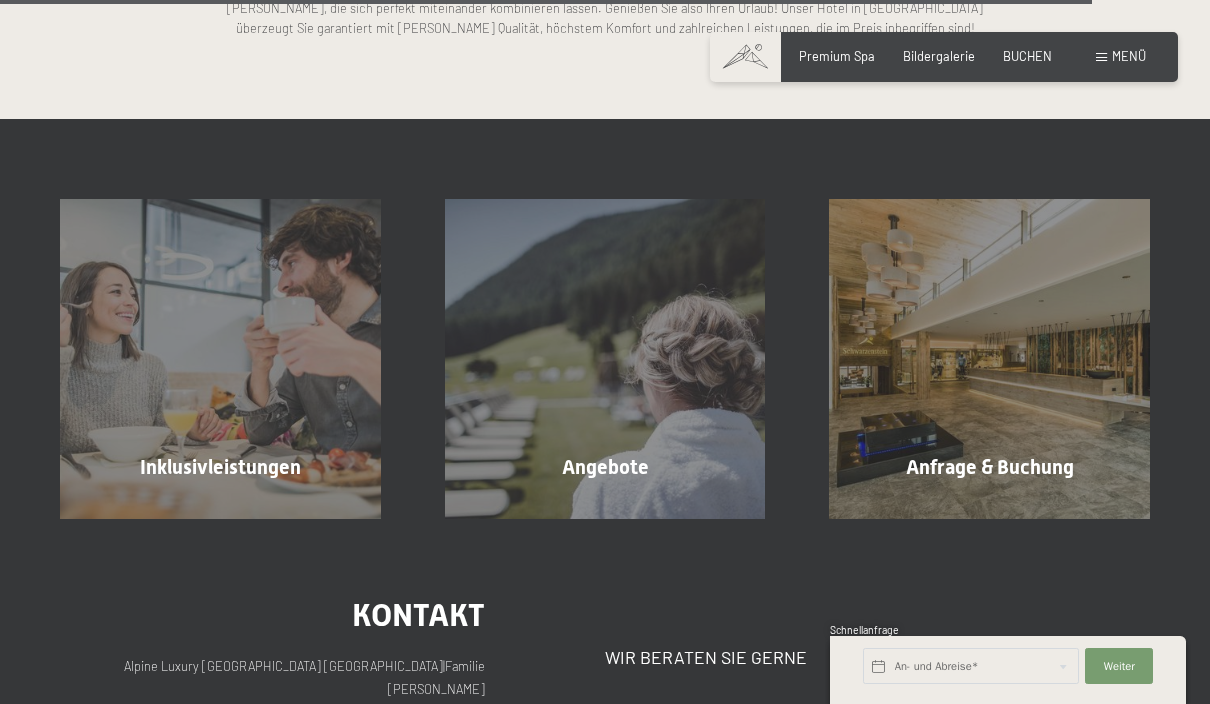 click on "Angebote           Mehr erfahren" at bounding box center (605, 359) 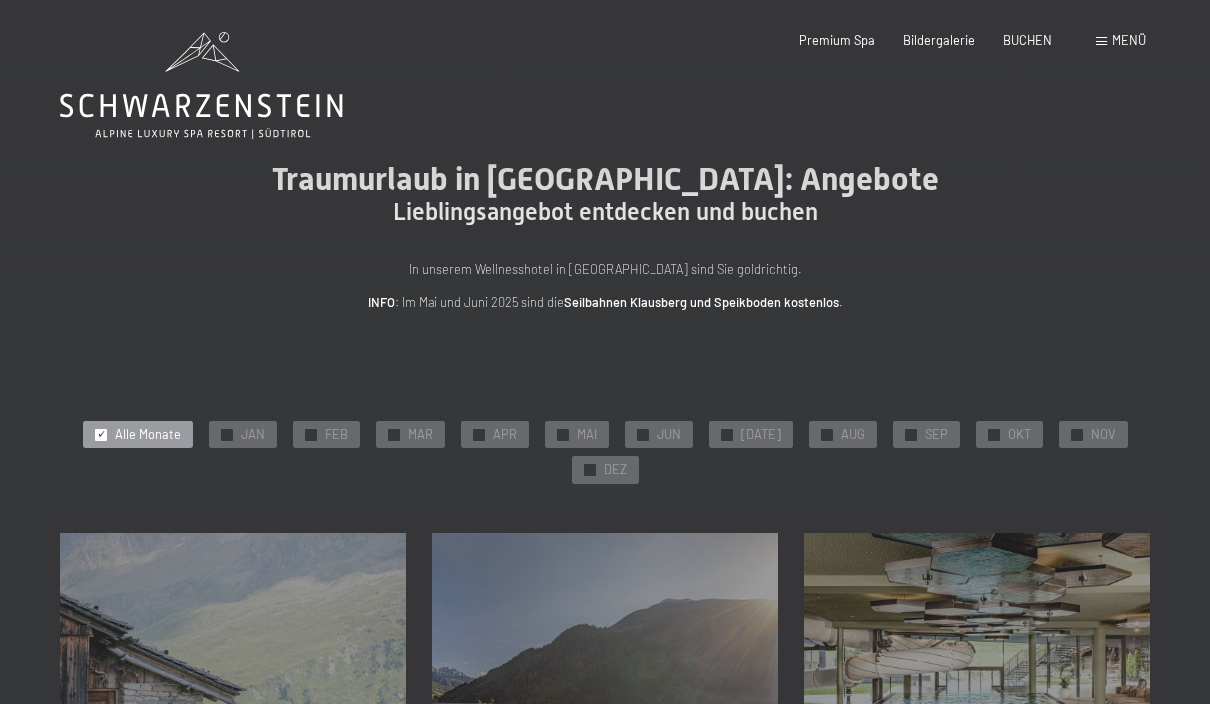 scroll, scrollTop: 0, scrollLeft: 0, axis: both 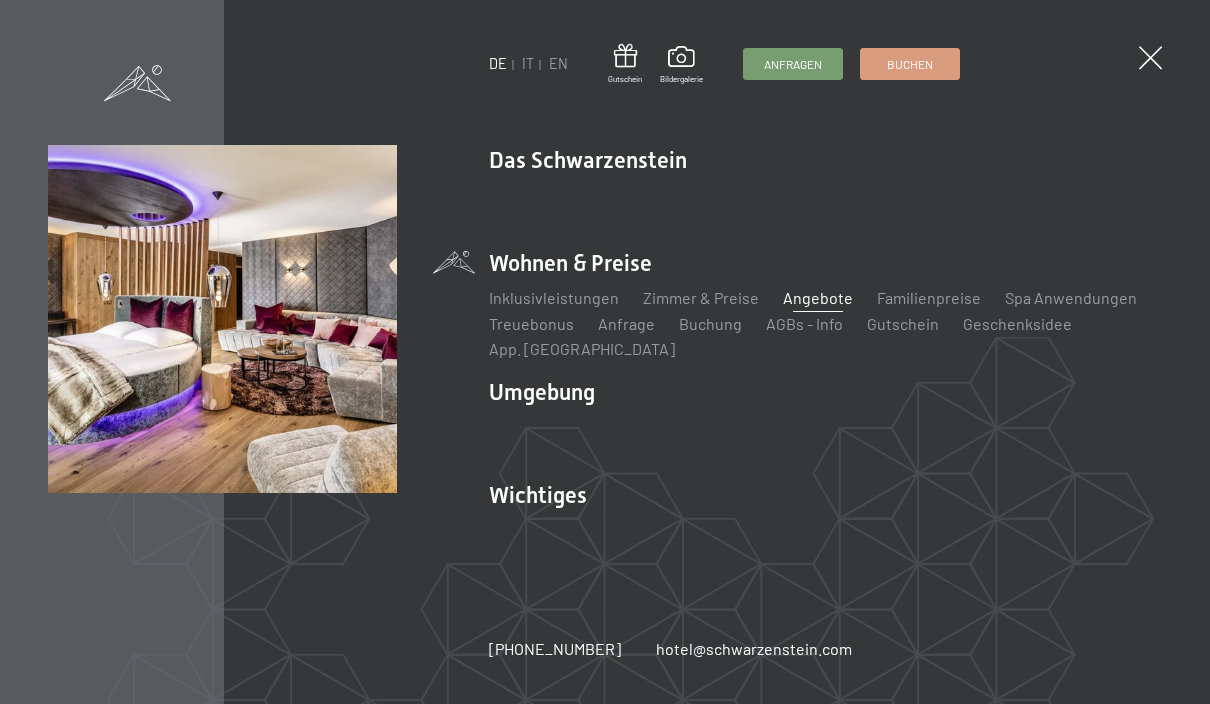 click on "Zimmer & Preise" at bounding box center [701, 297] 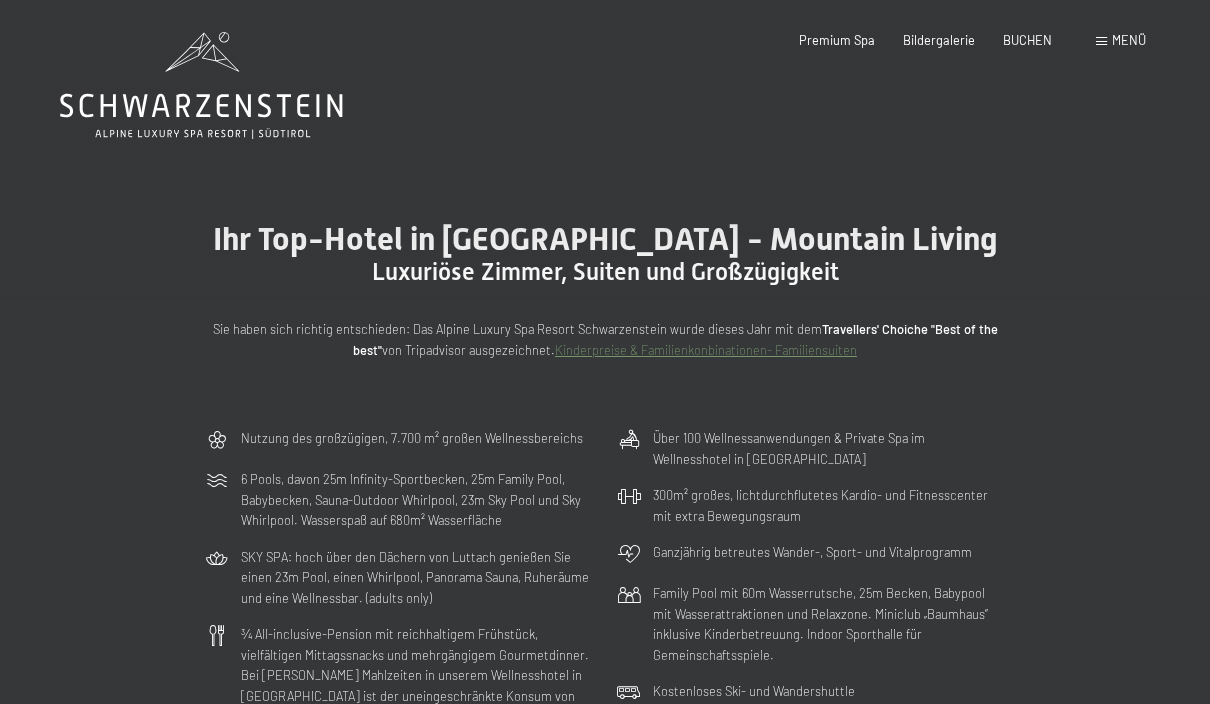 scroll, scrollTop: 0, scrollLeft: 0, axis: both 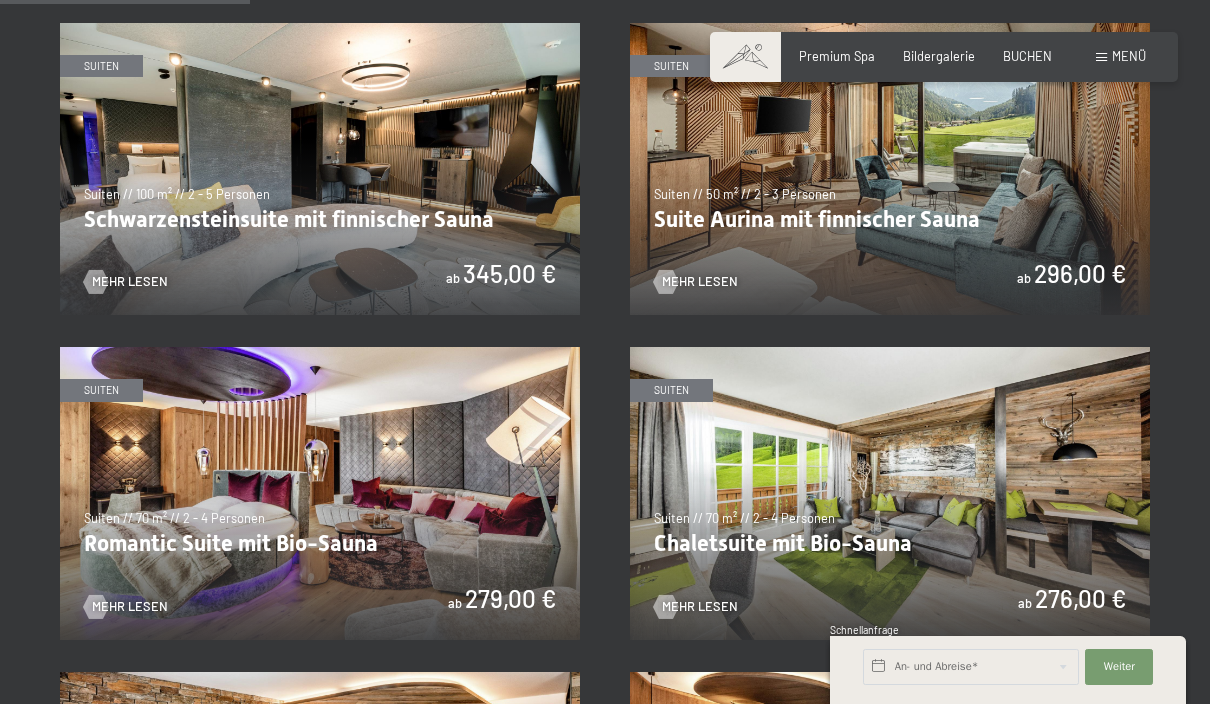 click at bounding box center (320, 169) 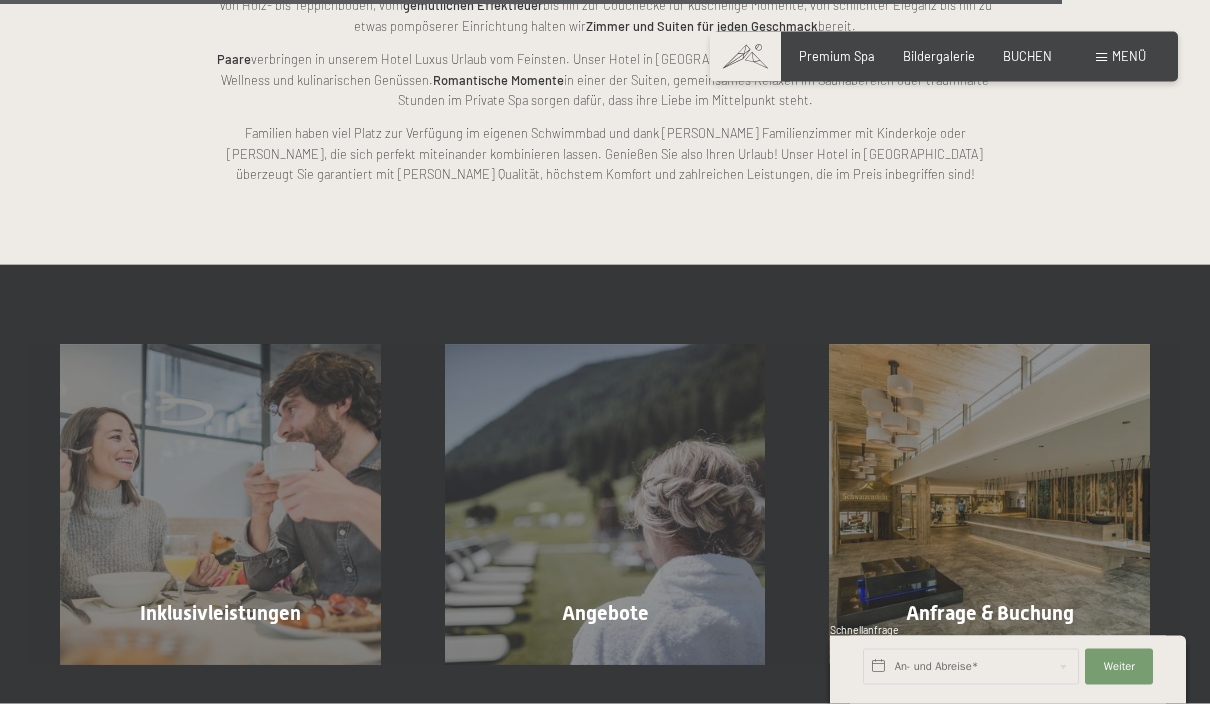 scroll, scrollTop: 4610, scrollLeft: 0, axis: vertical 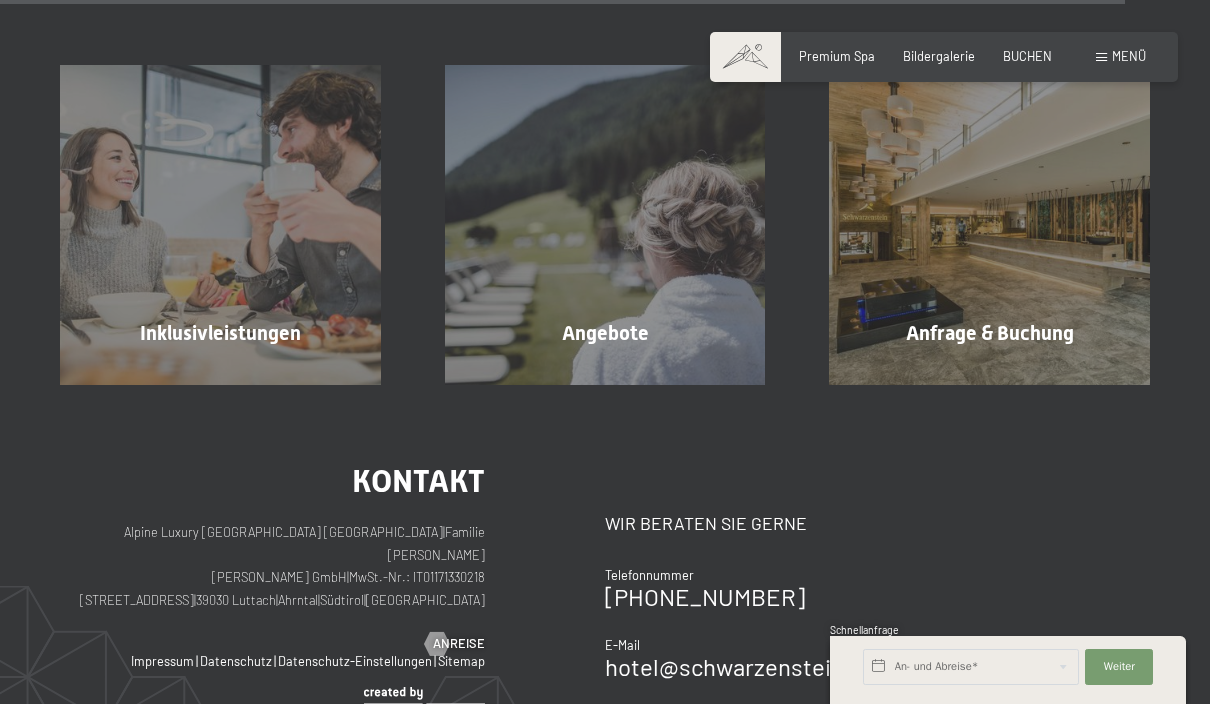 click on "Mehr erfahren" at bounding box center [609, 376] 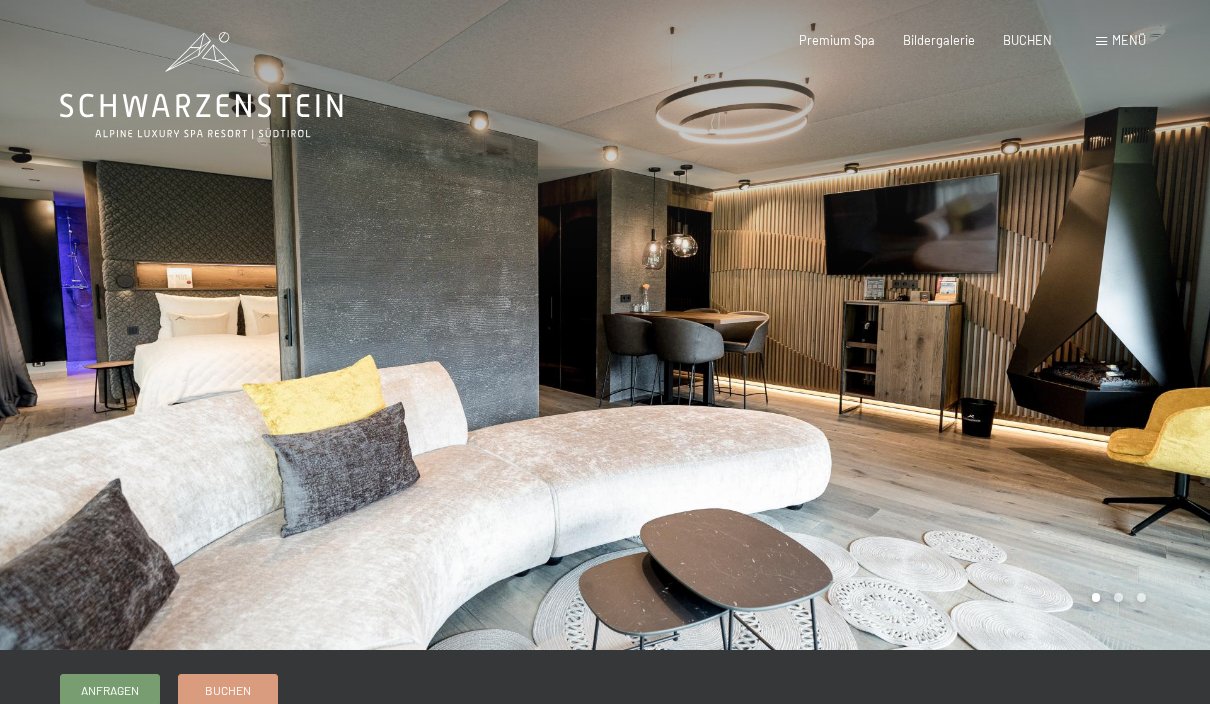 scroll, scrollTop: 0, scrollLeft: 0, axis: both 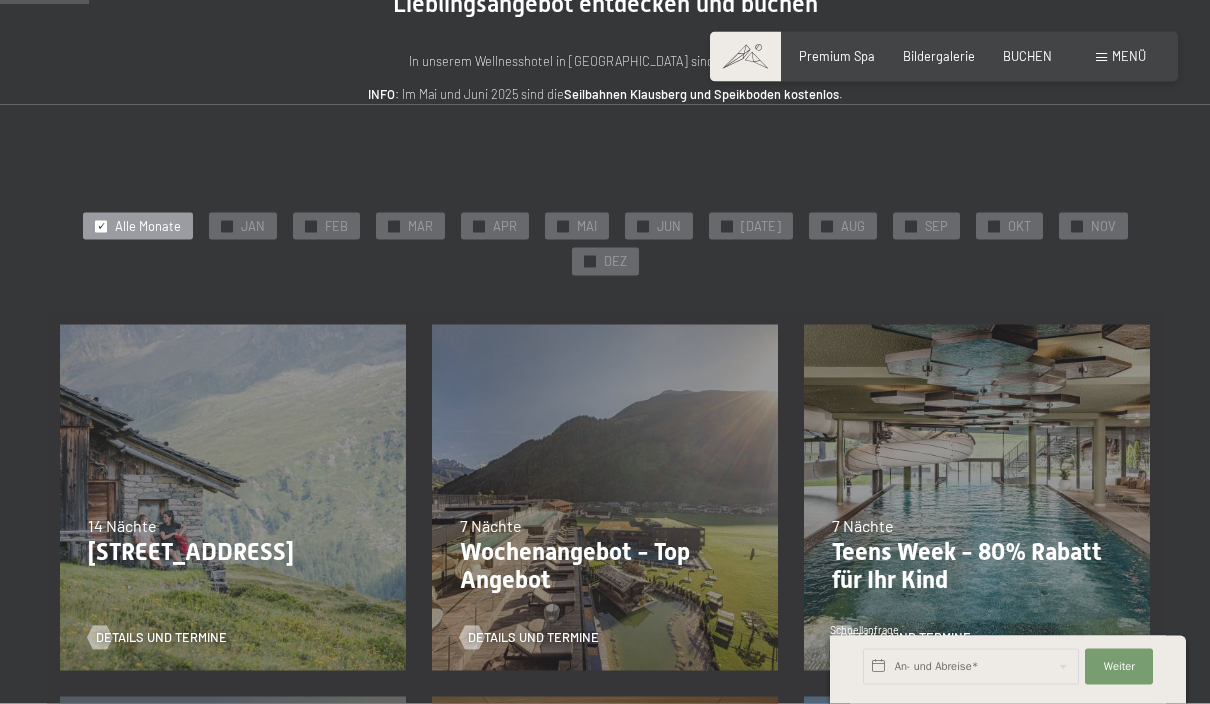 click on "SEP" at bounding box center (936, 227) 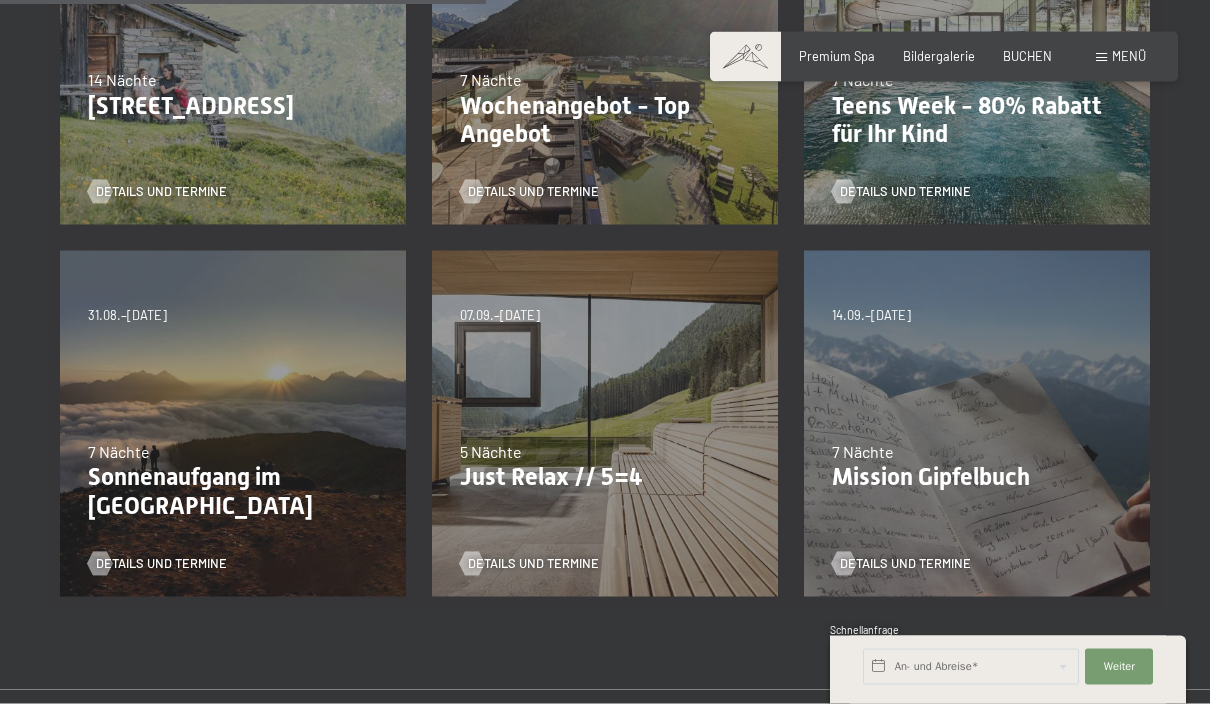 scroll, scrollTop: 657, scrollLeft: 0, axis: vertical 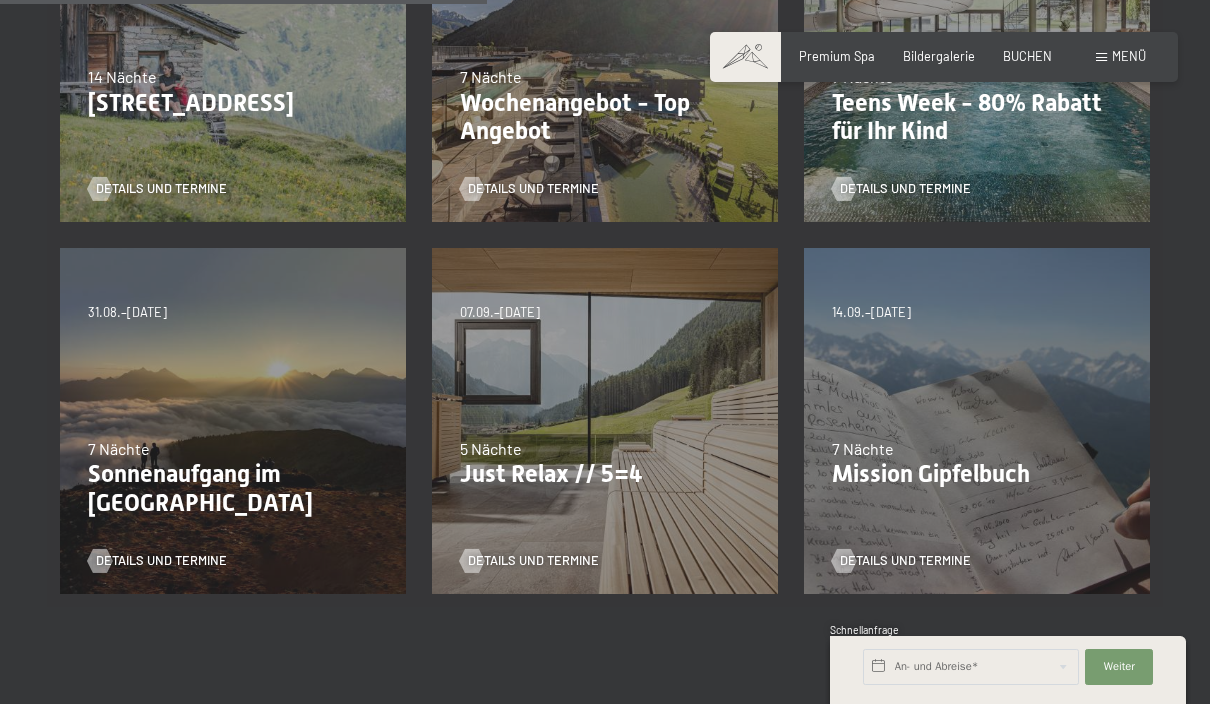 click on "Details und Termine" at bounding box center (905, 561) 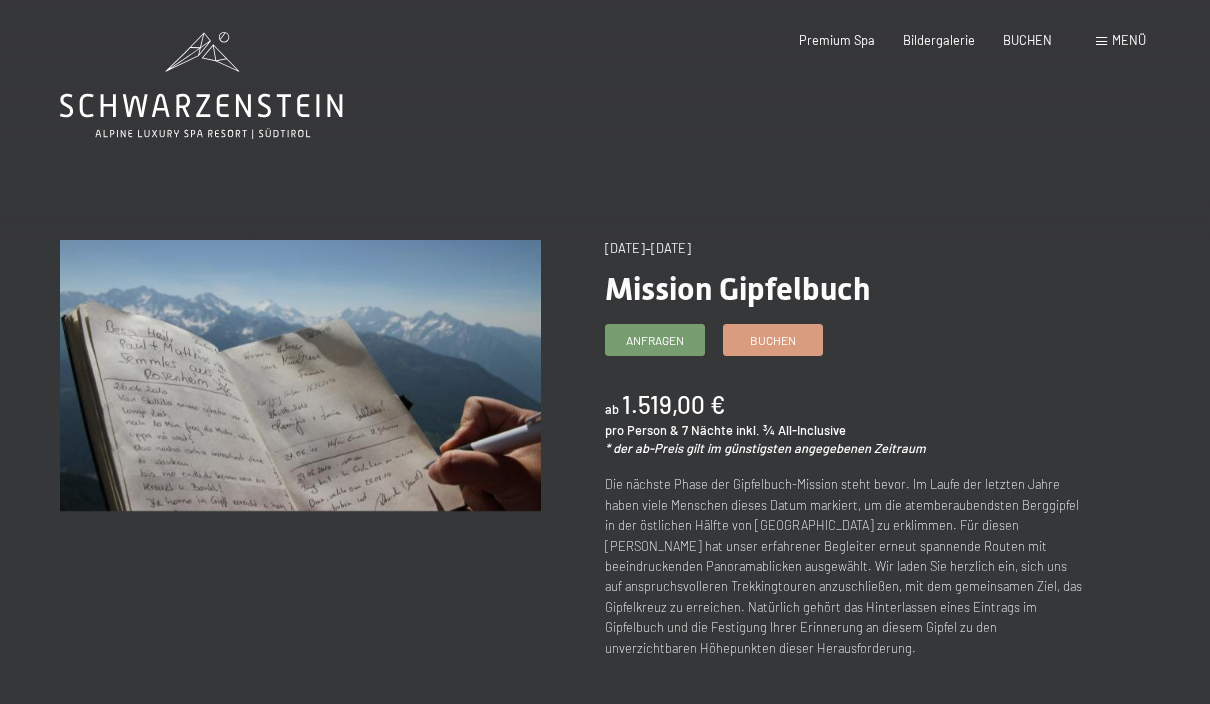 scroll, scrollTop: 0, scrollLeft: 0, axis: both 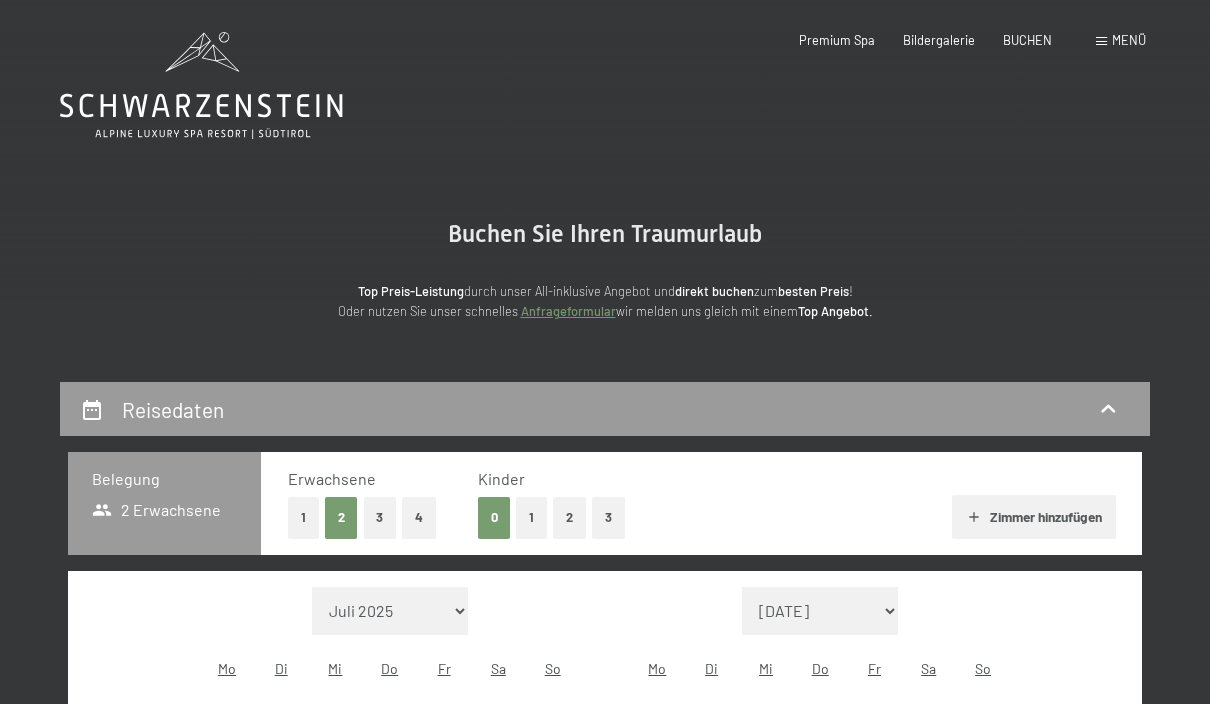 select on "[DATE]" 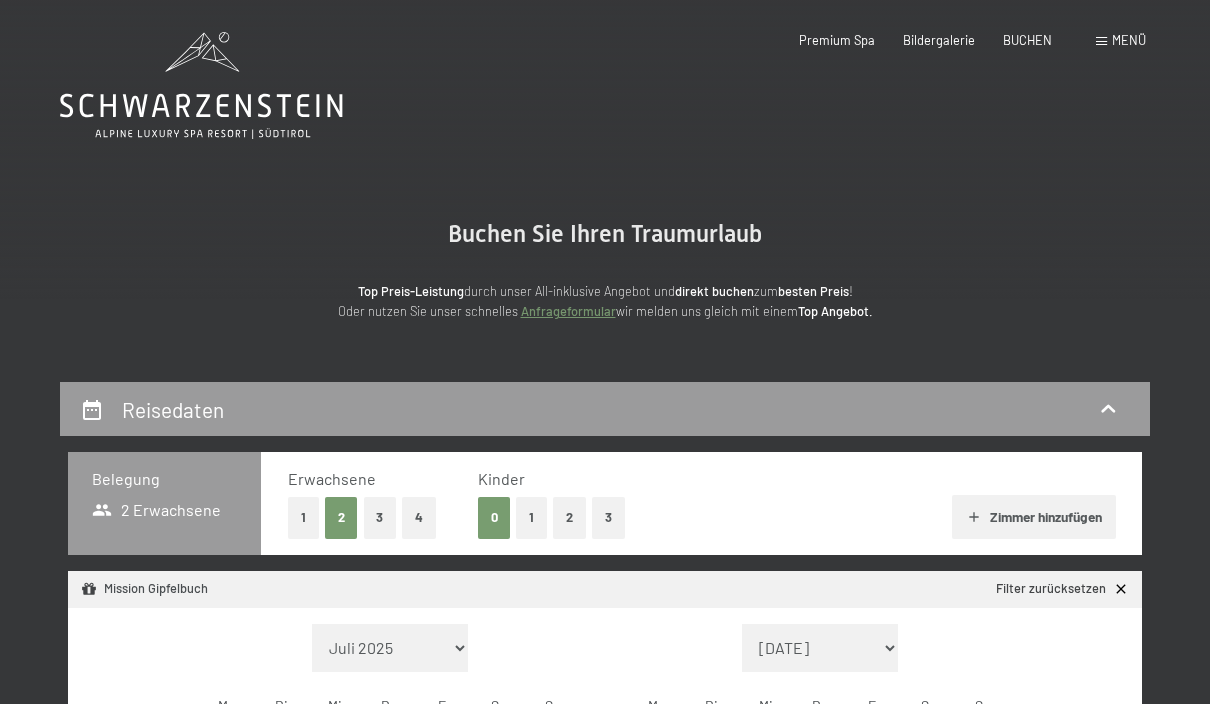 select on "2025-09-01" 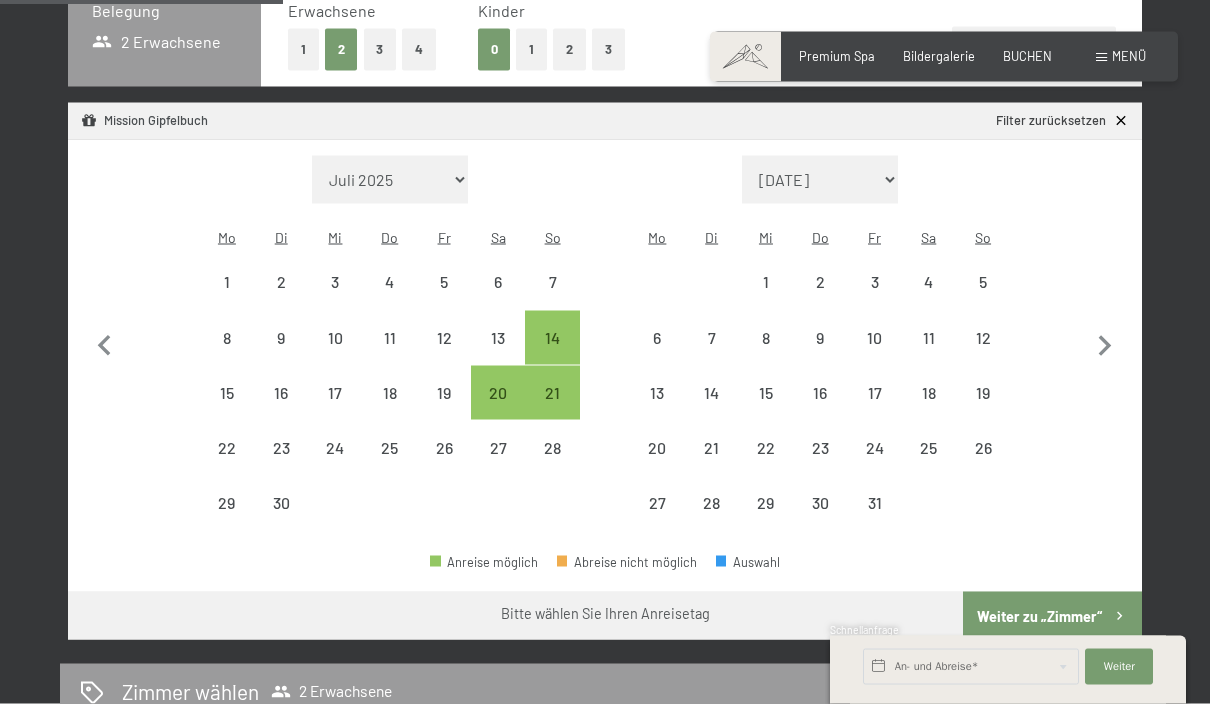 scroll, scrollTop: 483, scrollLeft: 0, axis: vertical 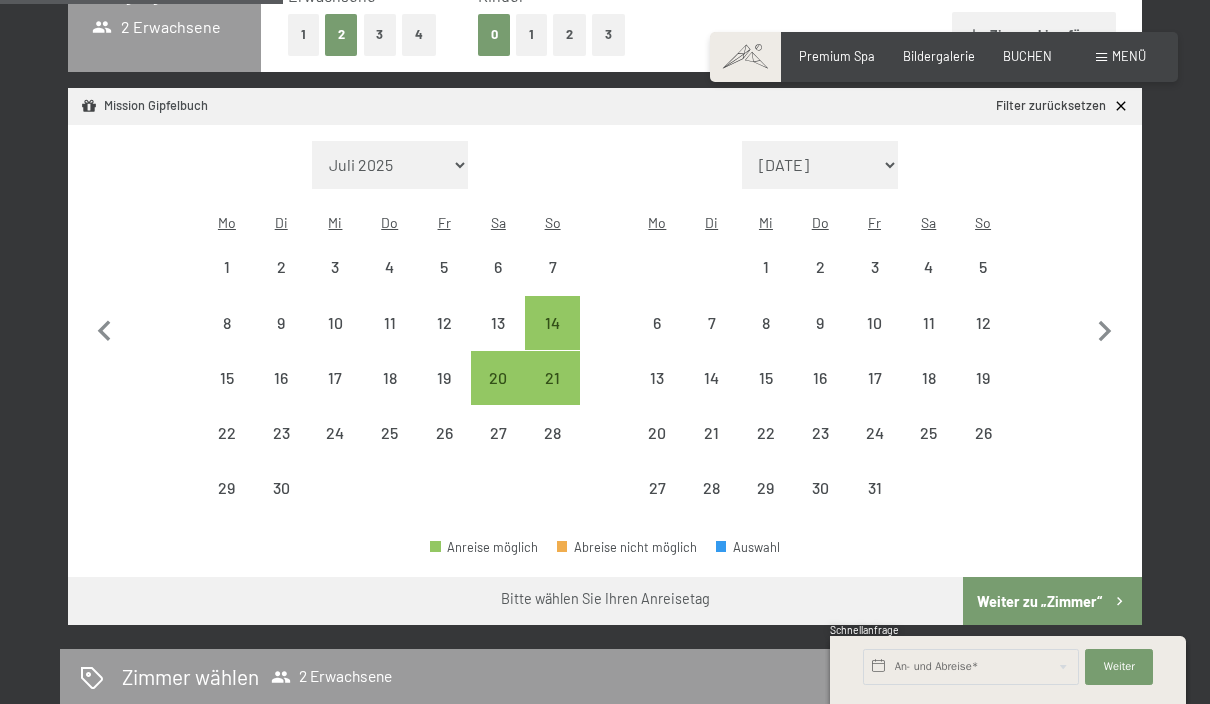 select on "2025-09-01" 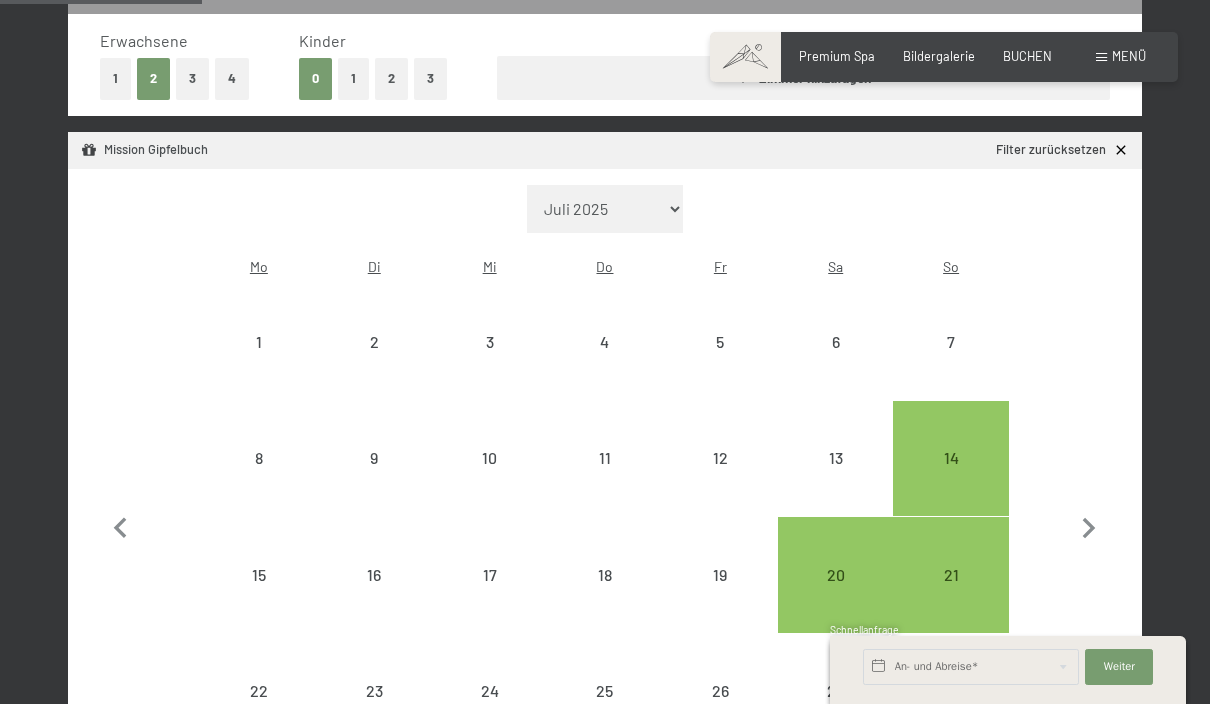 select on "2025-10-01" 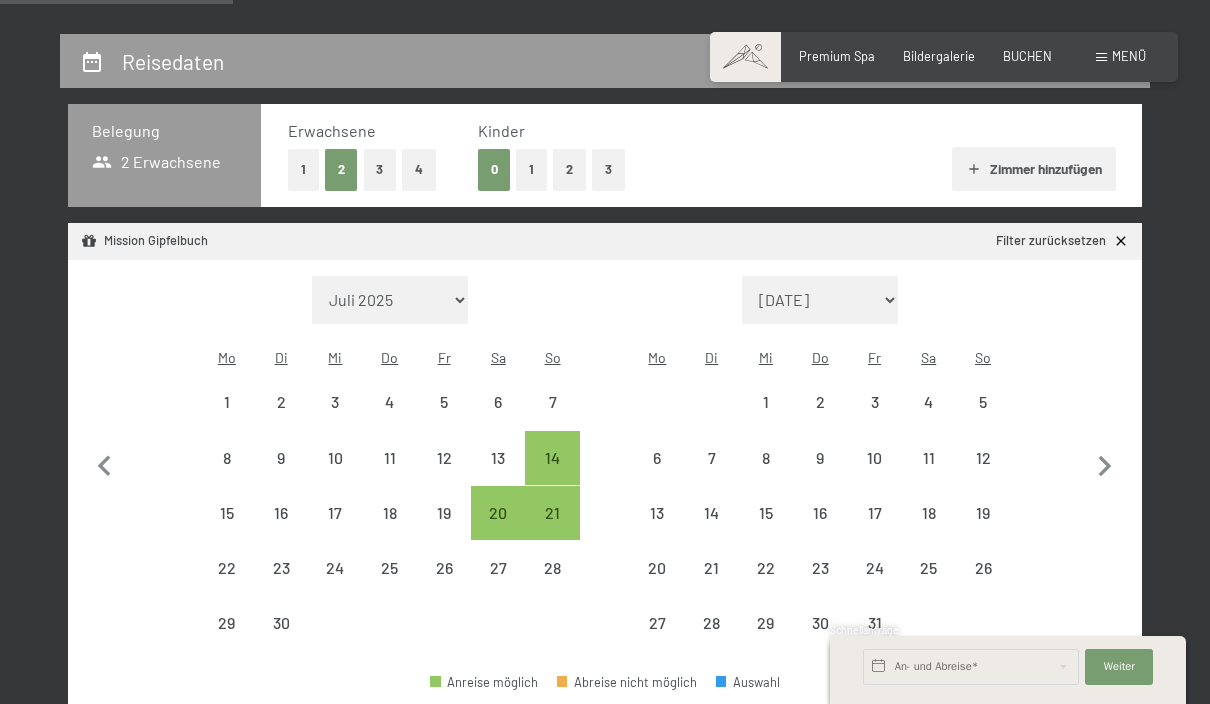scroll, scrollTop: 317, scrollLeft: 0, axis: vertical 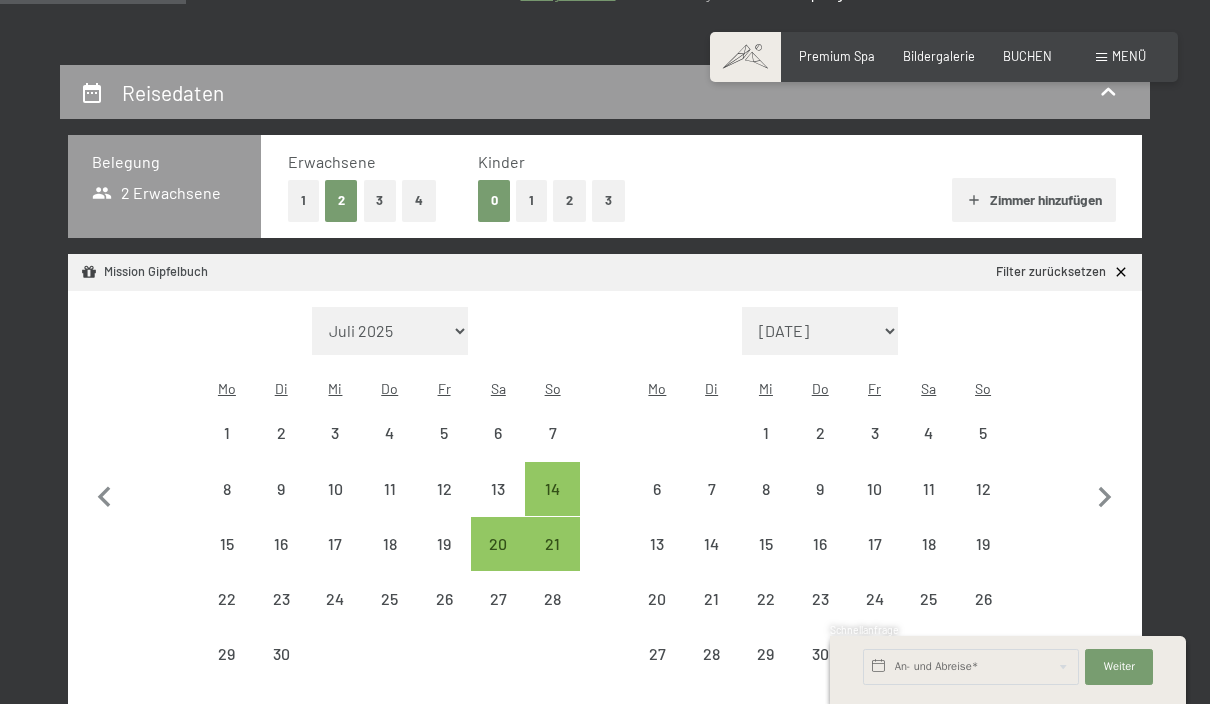 click on "14" at bounding box center (552, 506) 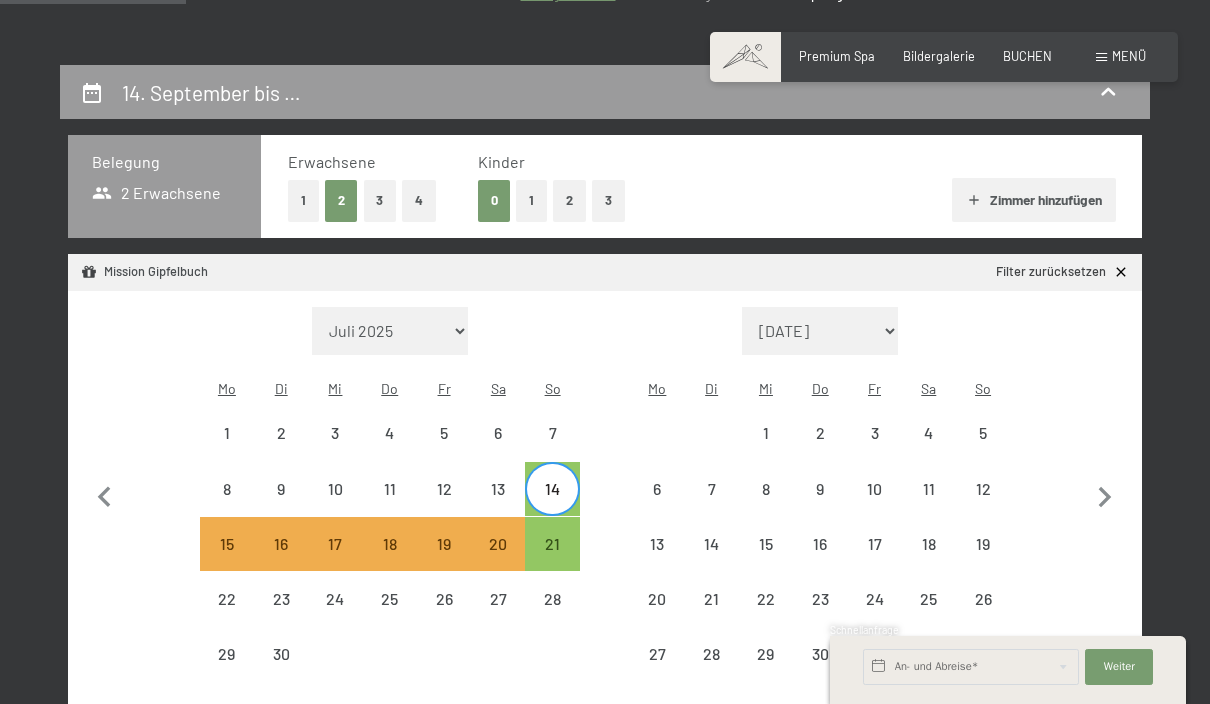 click on "21" at bounding box center (552, 561) 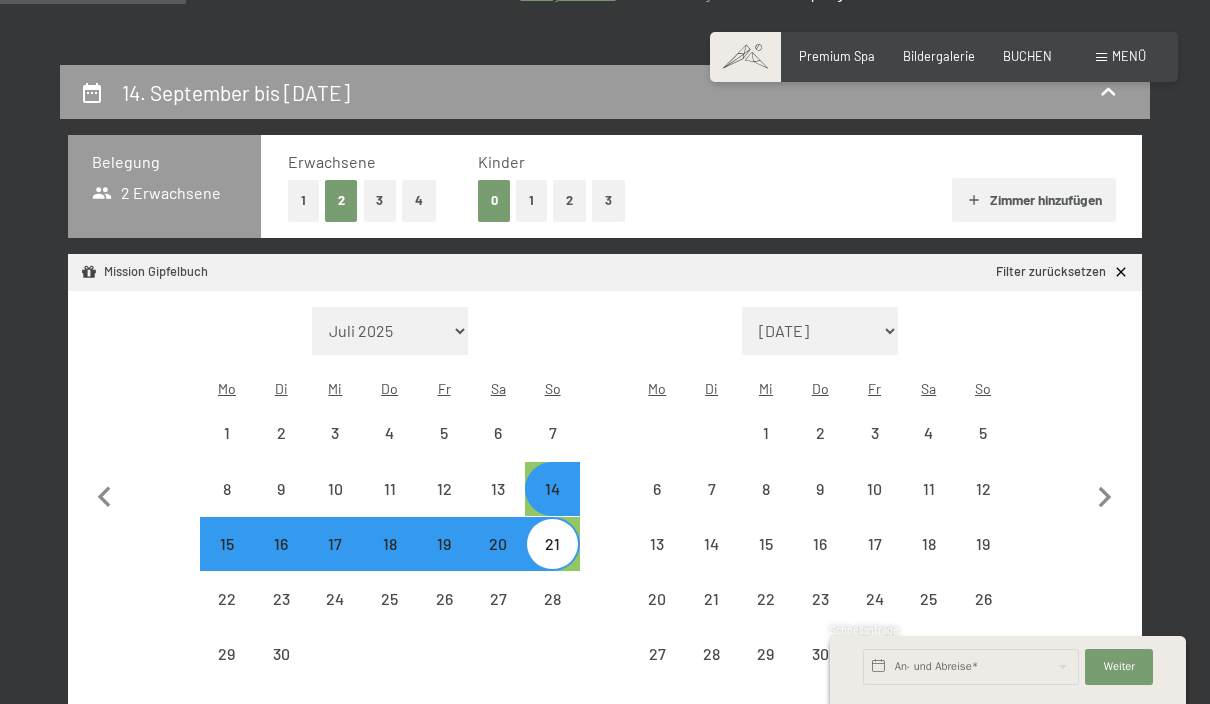 select on "2025-09-01" 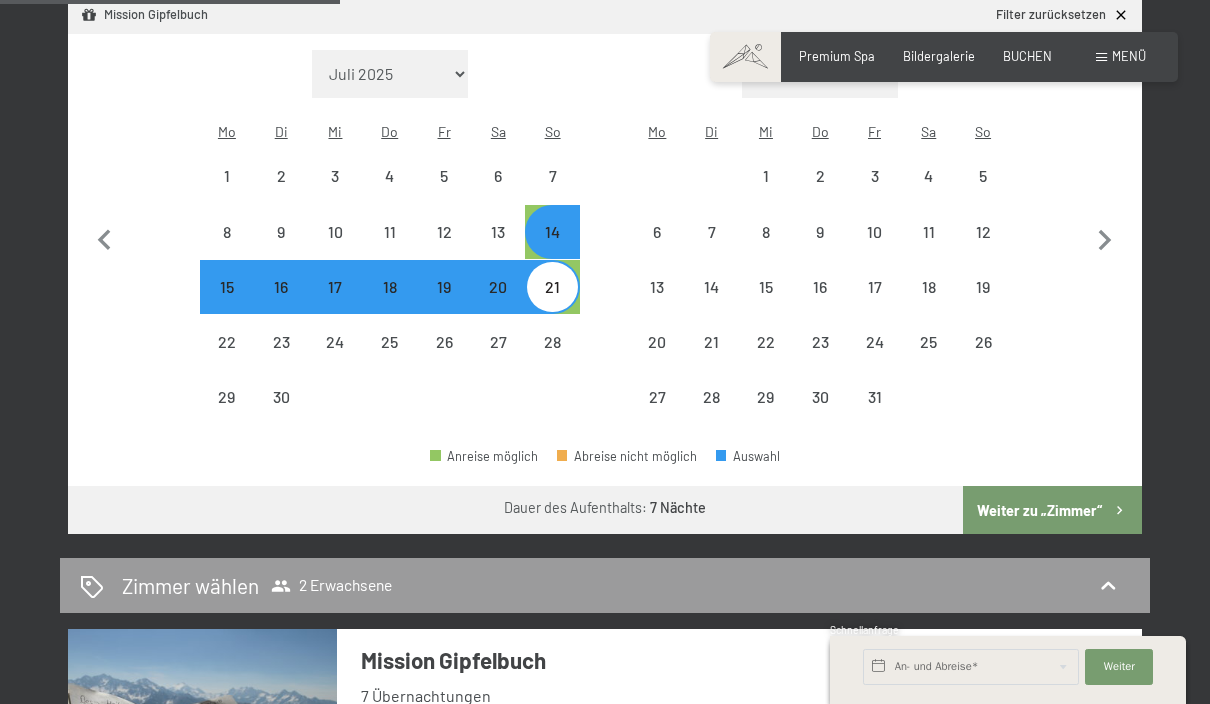 click on "Weiter zu „Zimmer“" at bounding box center (1052, 510) 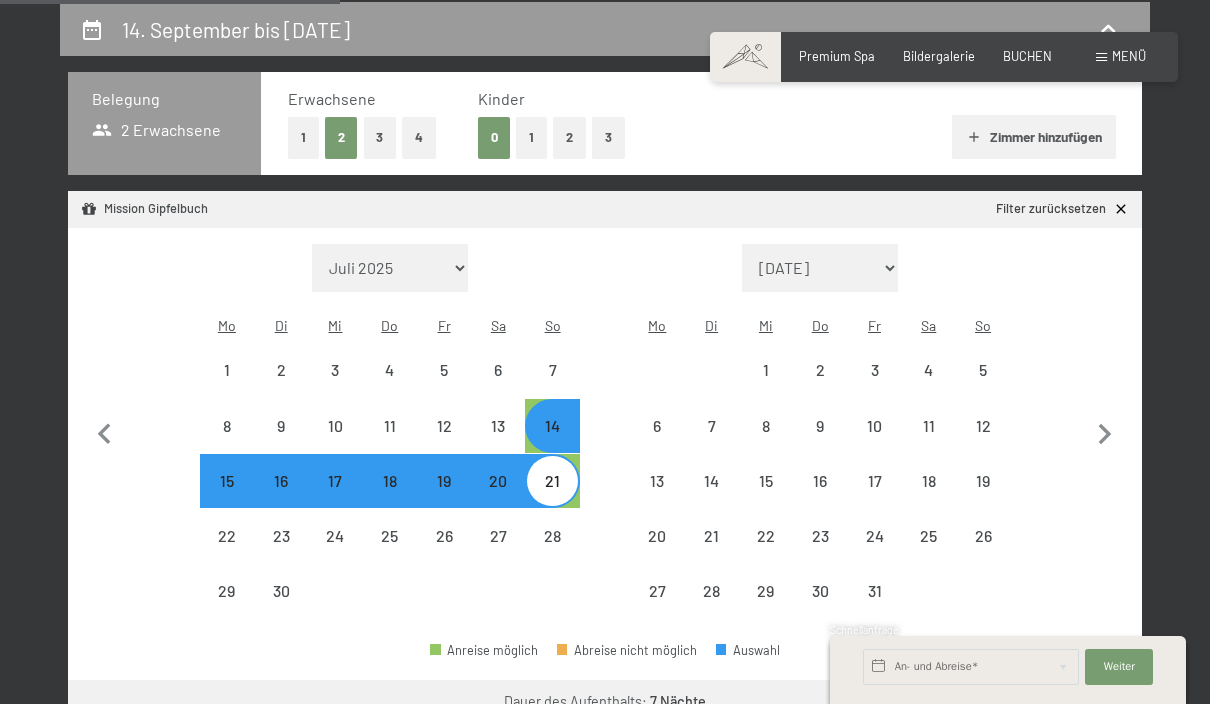 select on "2025-09-01" 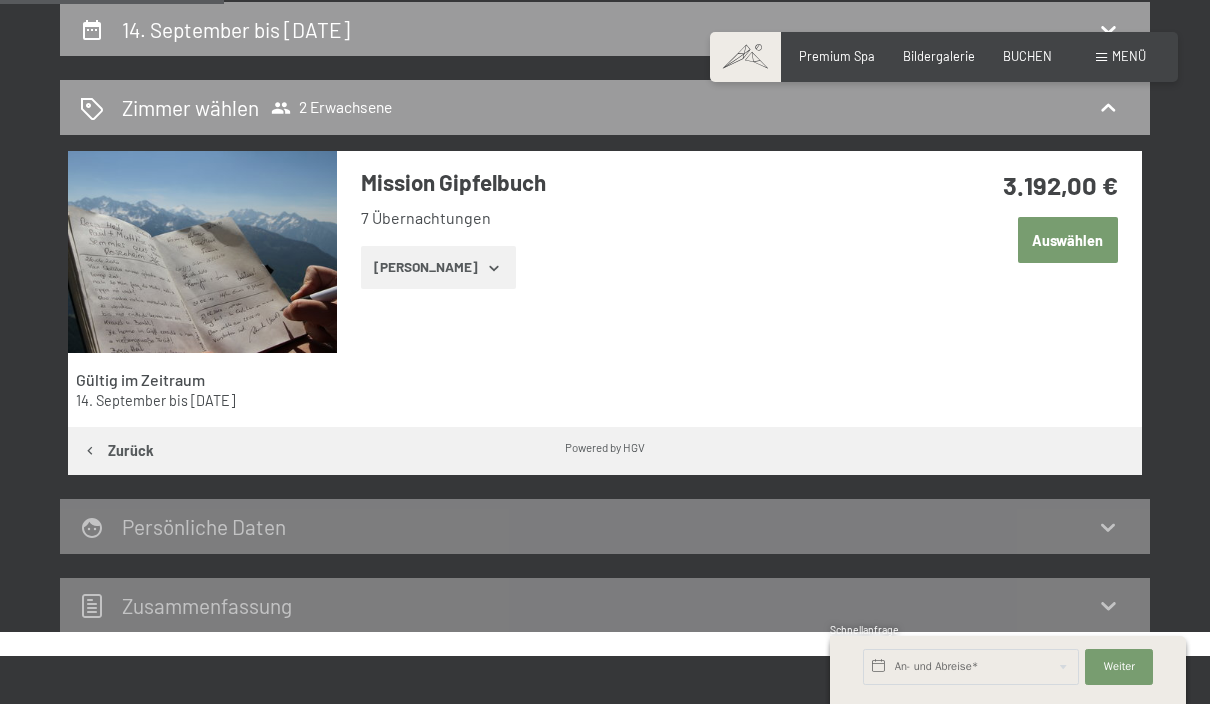 click on "Auswählen" at bounding box center (1068, 240) 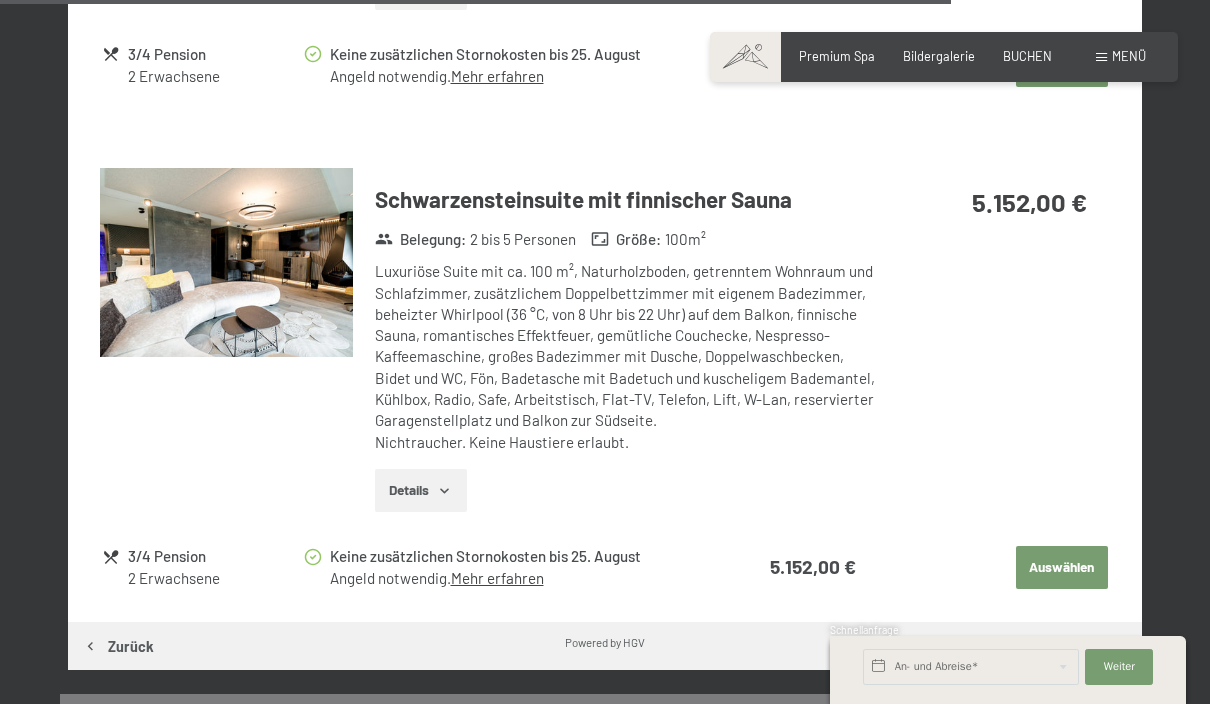 scroll, scrollTop: 4273, scrollLeft: 0, axis: vertical 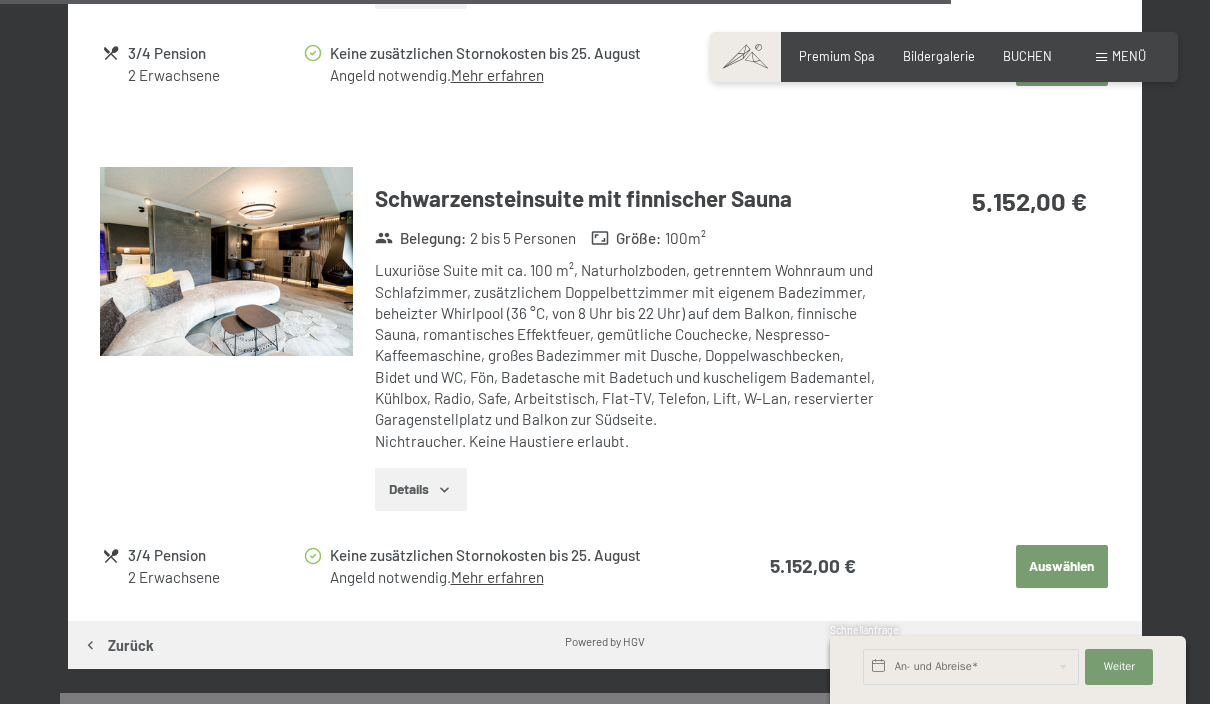 click on "Details" at bounding box center (420, 490) 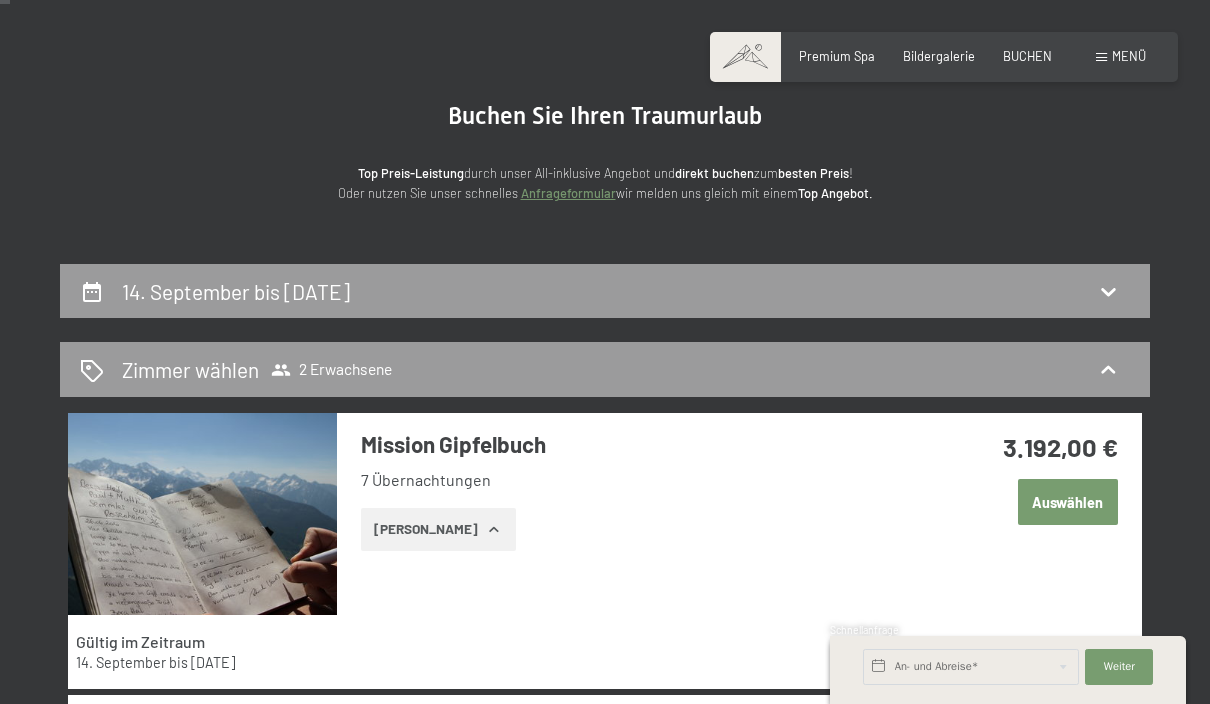 scroll, scrollTop: 0, scrollLeft: 0, axis: both 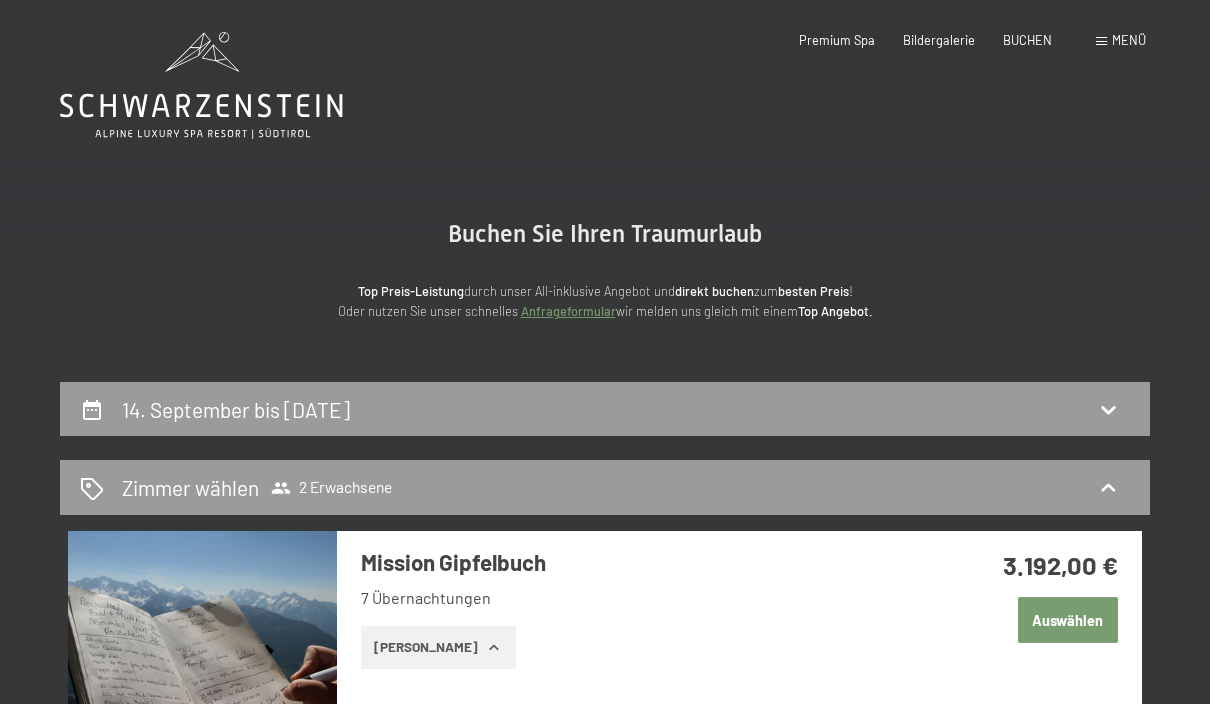 click on "BUCHEN" at bounding box center (1027, 40) 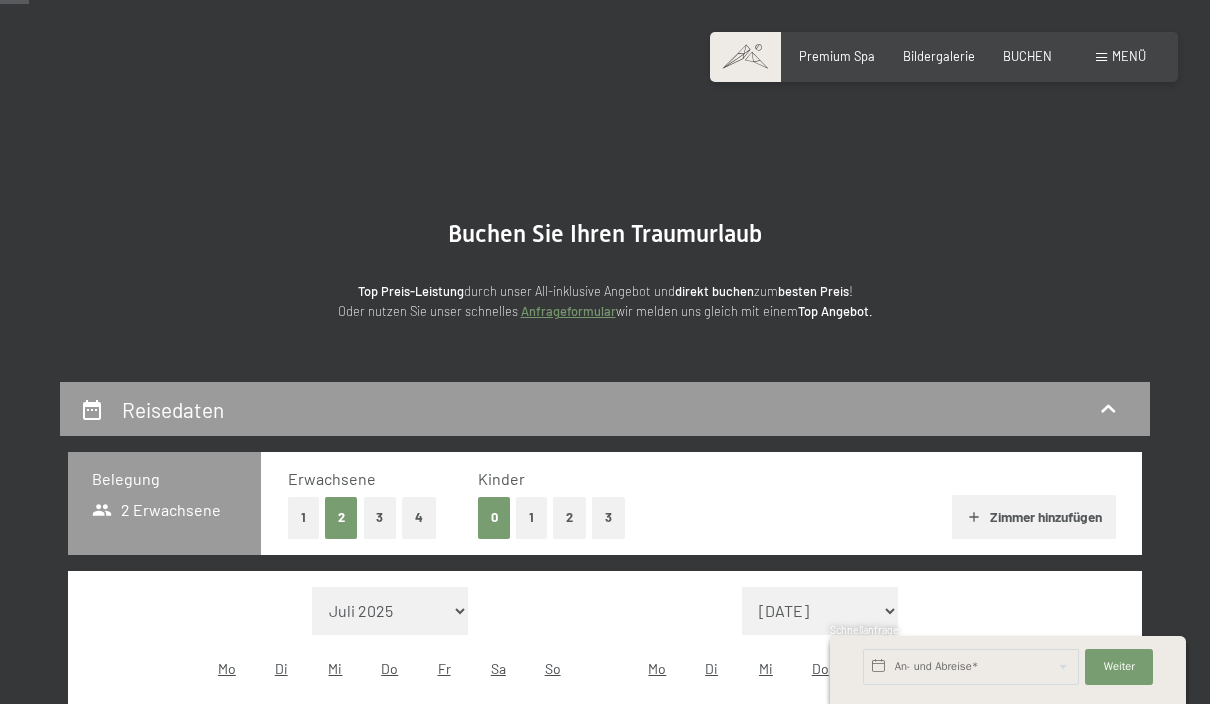 scroll, scrollTop: 247, scrollLeft: 0, axis: vertical 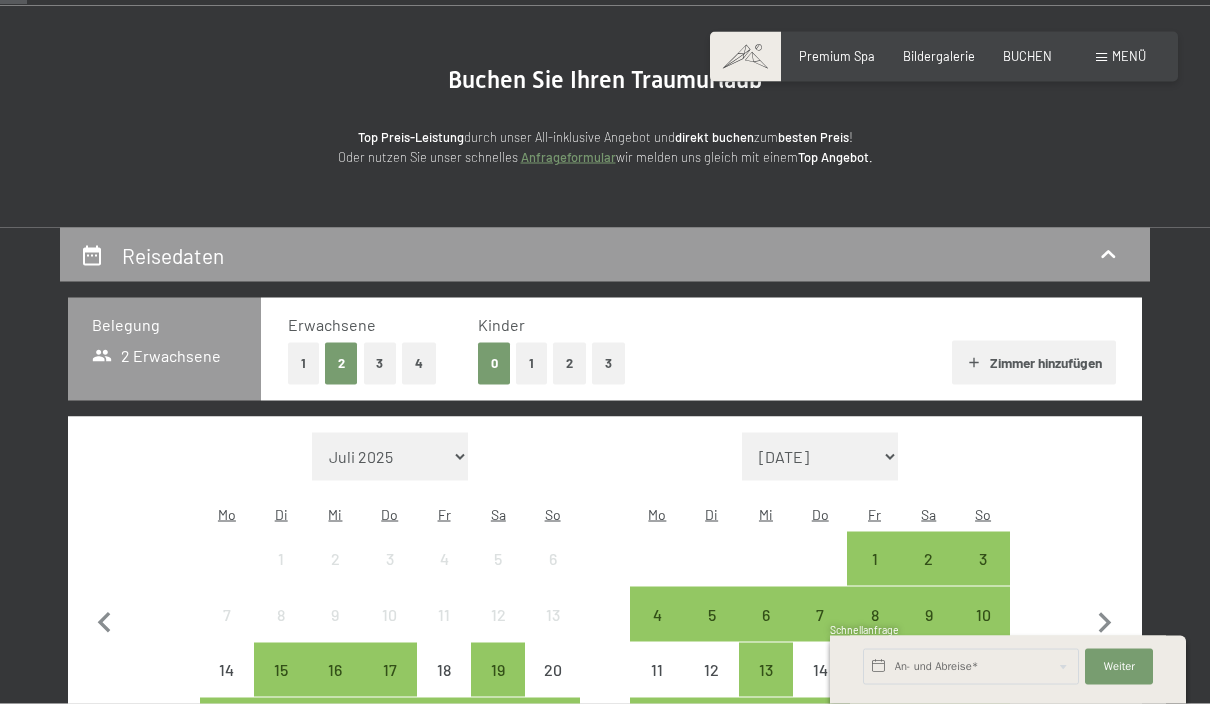 click on "Menü" at bounding box center (1129, 56) 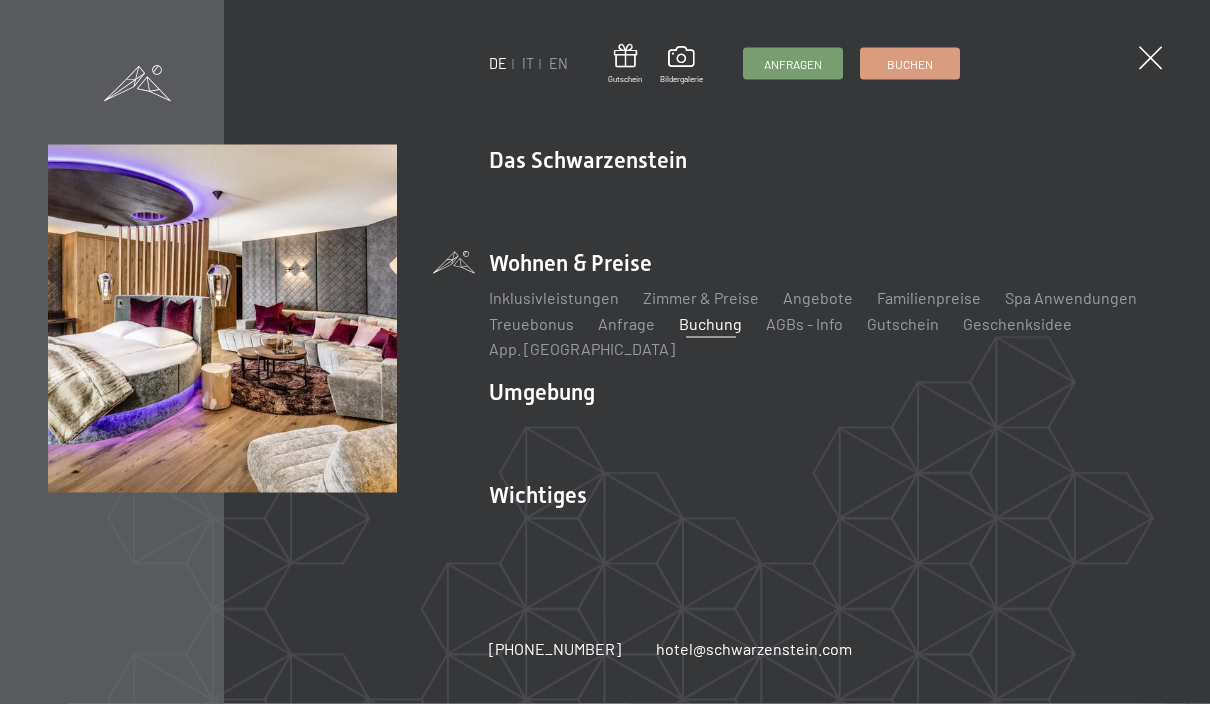 scroll, scrollTop: 155, scrollLeft: 0, axis: vertical 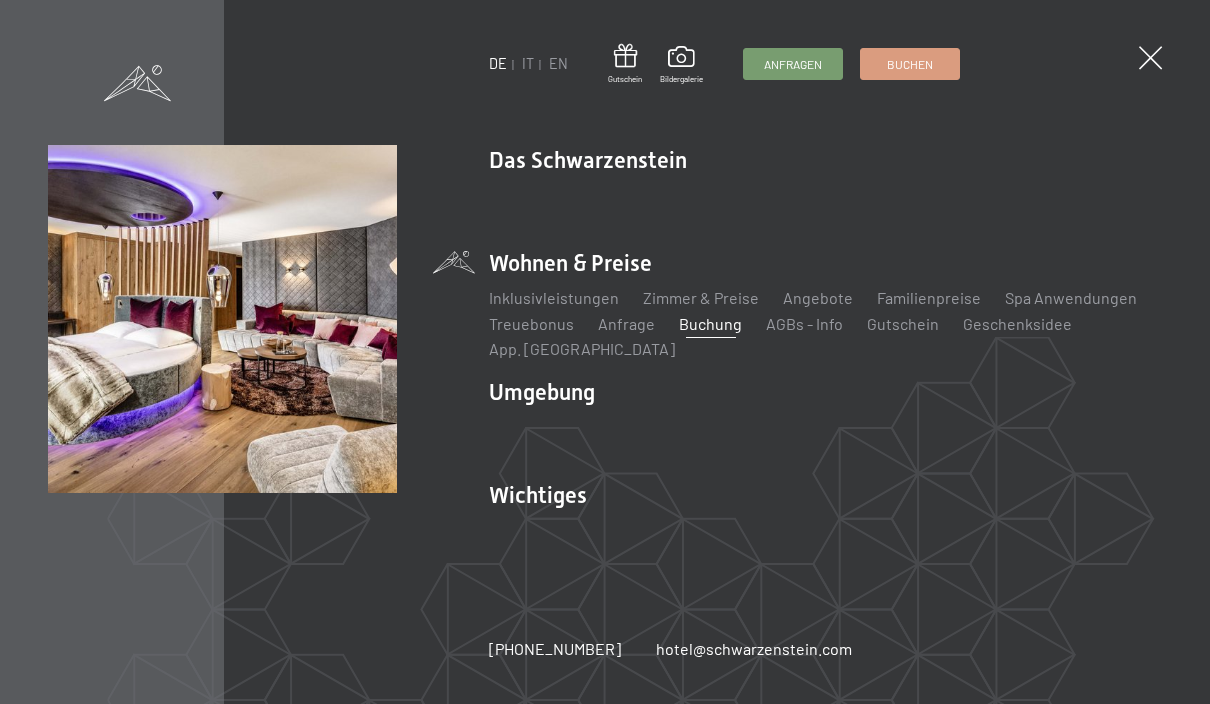 click on "Angebote" at bounding box center (818, 297) 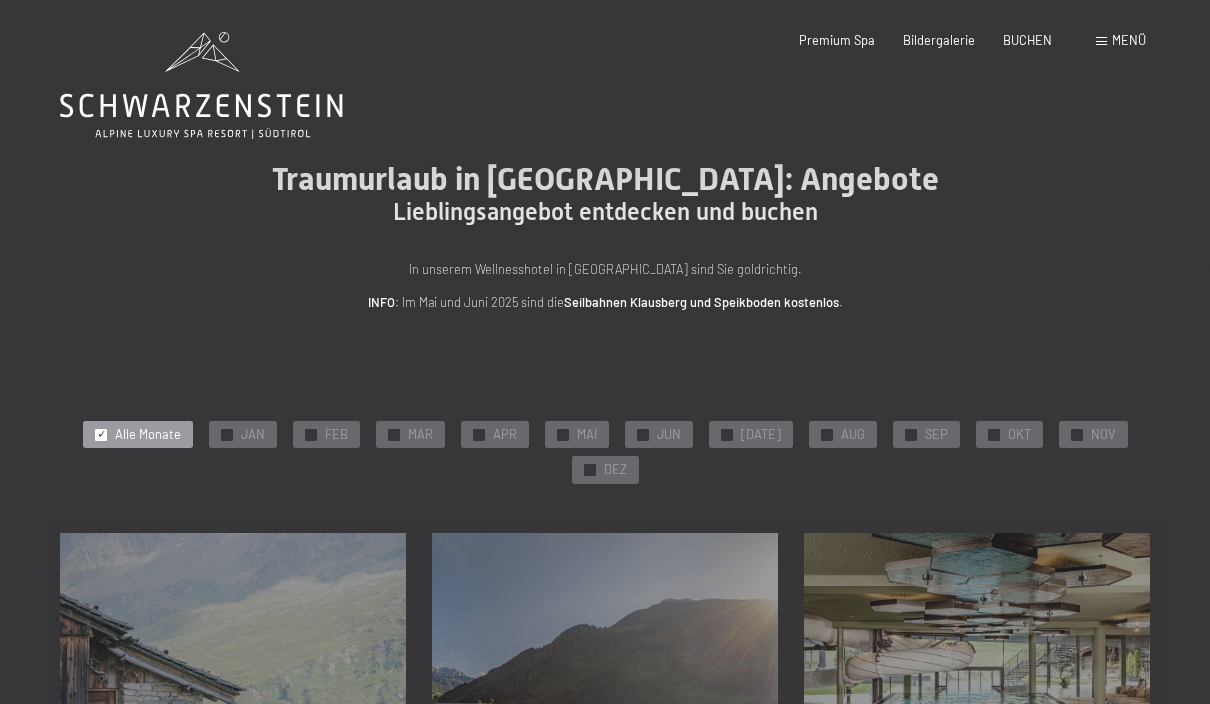 scroll, scrollTop: 0, scrollLeft: 0, axis: both 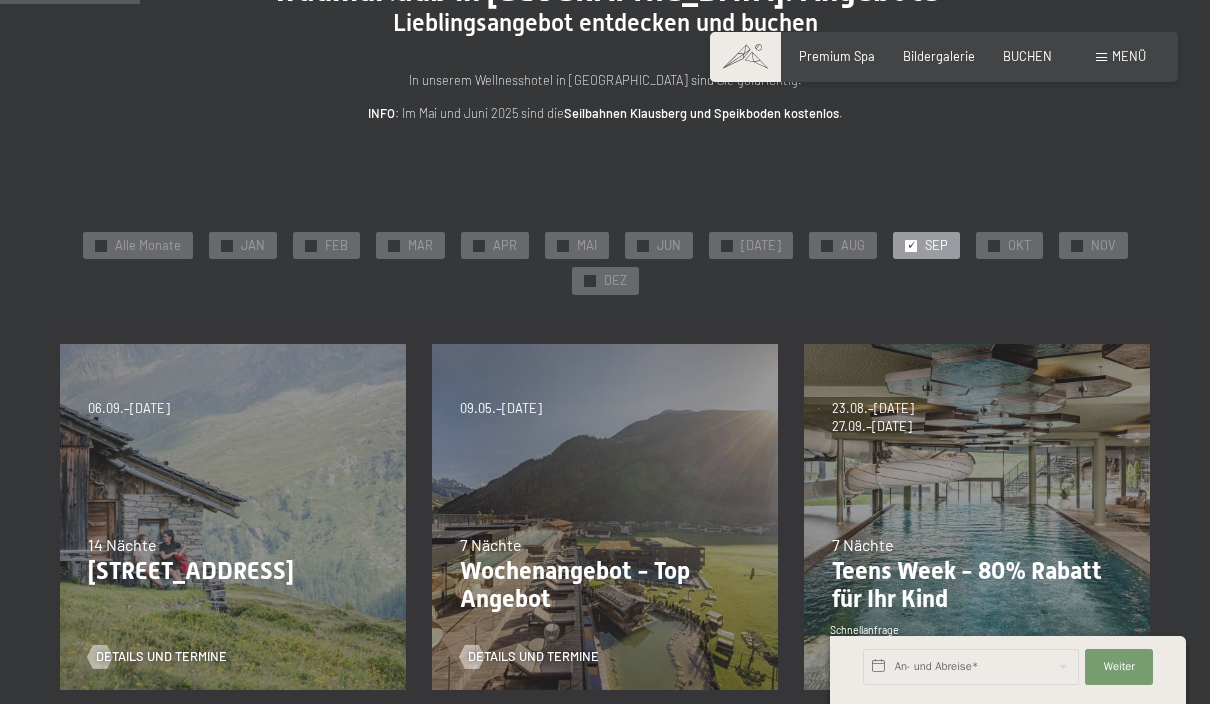 click on "Details und Termine" at bounding box center [533, 657] 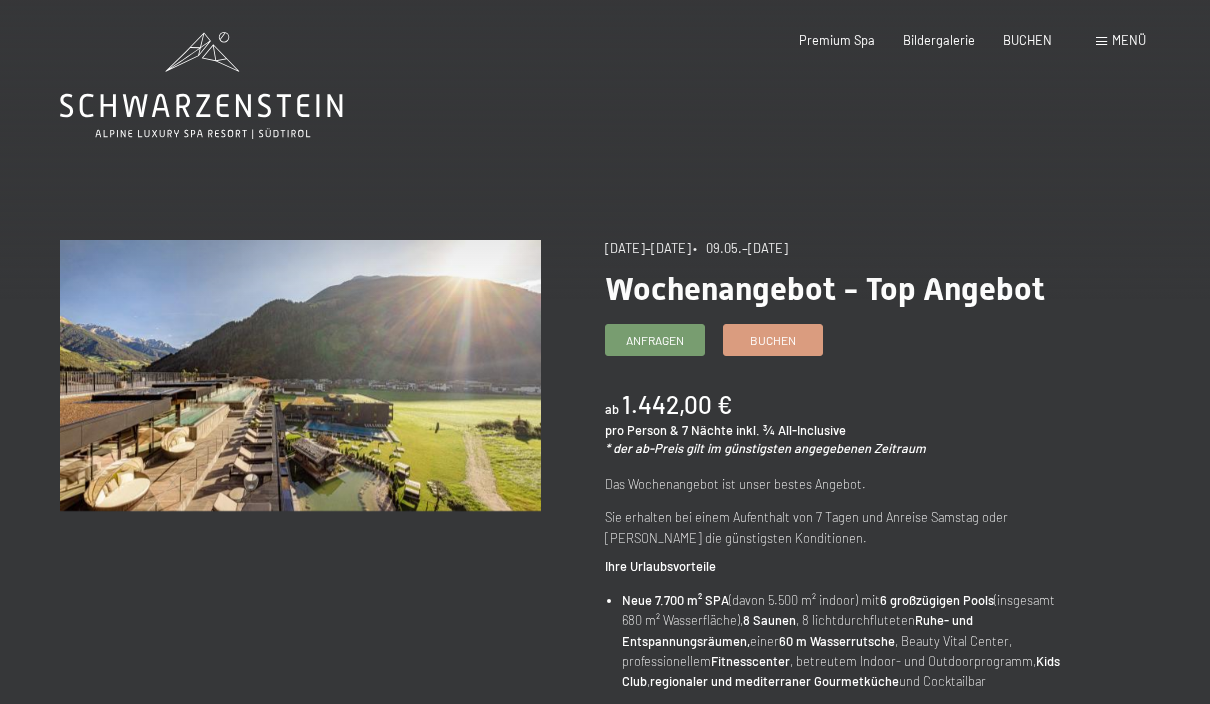scroll, scrollTop: 0, scrollLeft: 0, axis: both 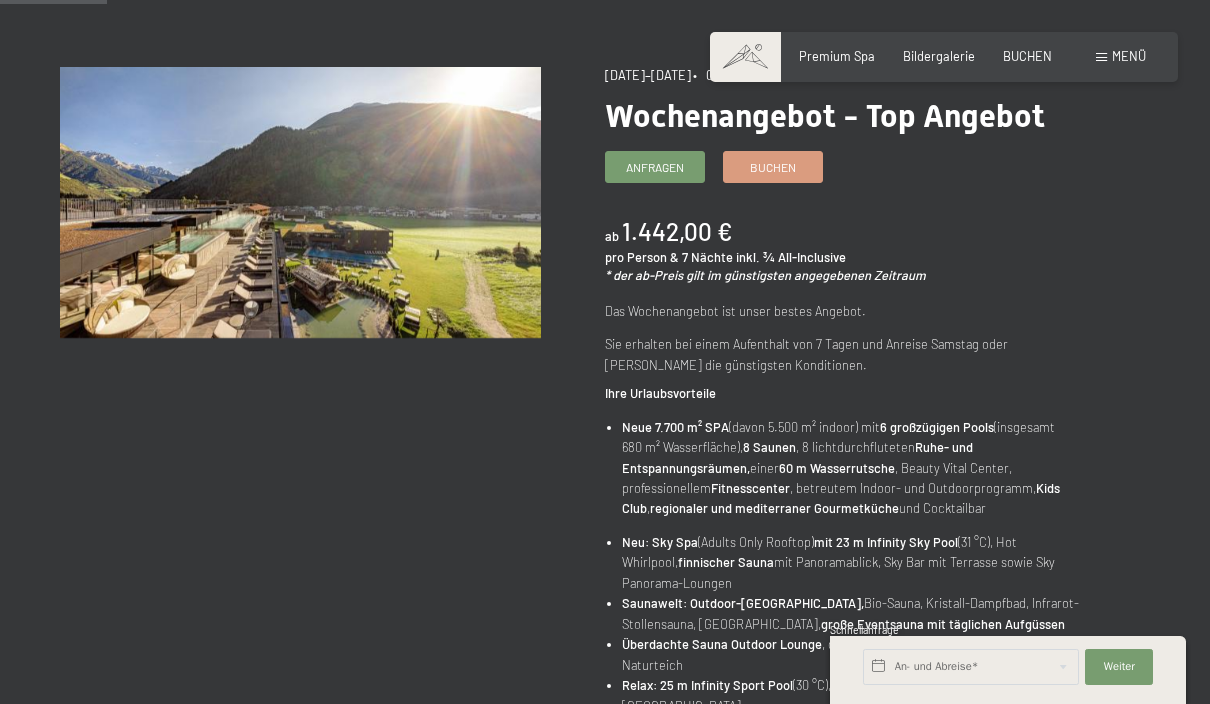 click on "Buchen" at bounding box center (773, 167) 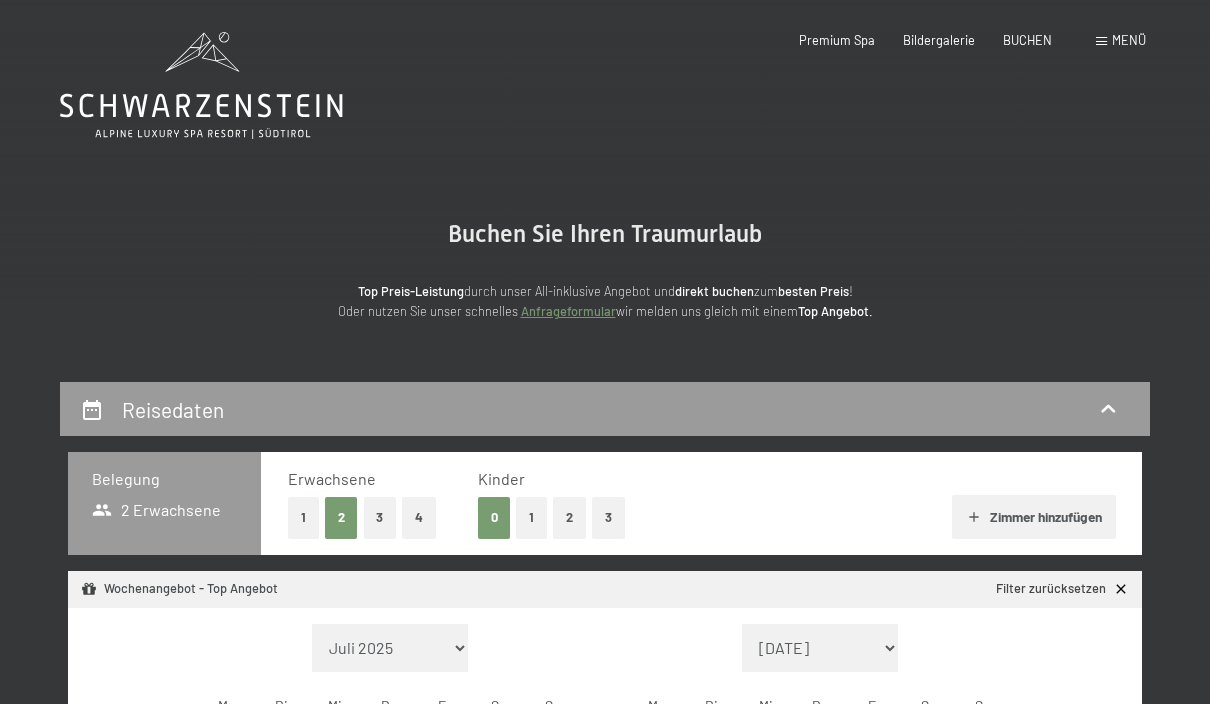 scroll, scrollTop: 0, scrollLeft: 0, axis: both 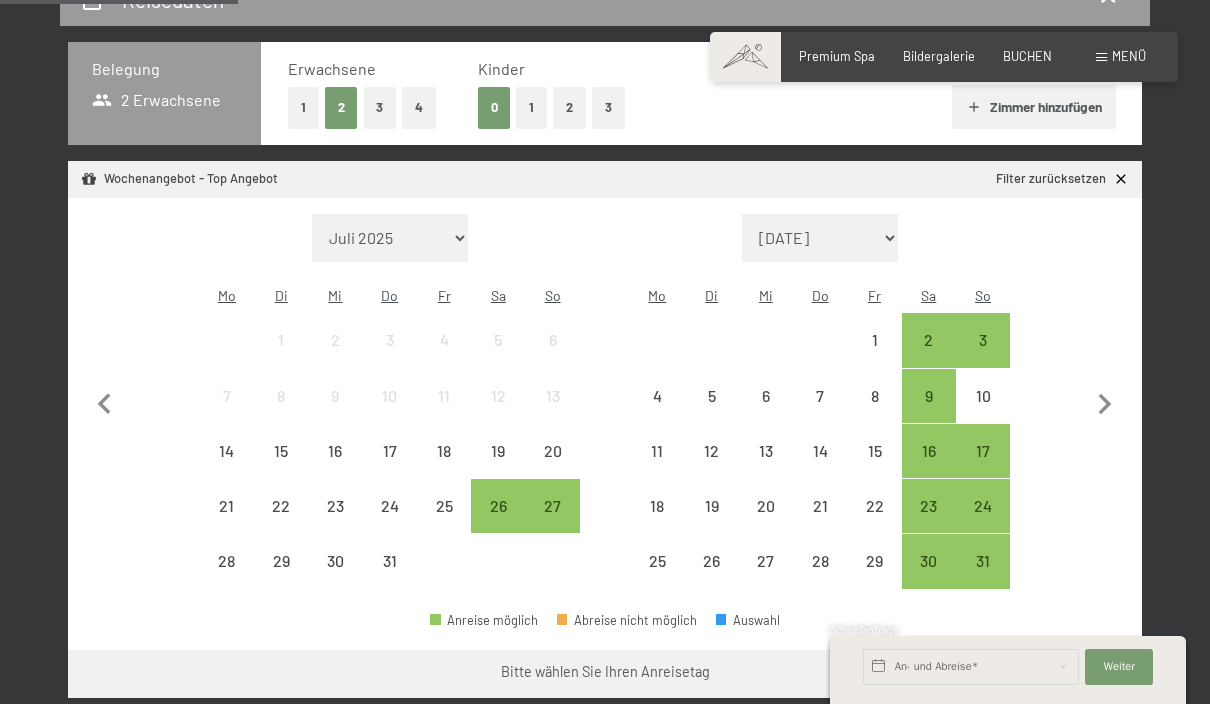 click 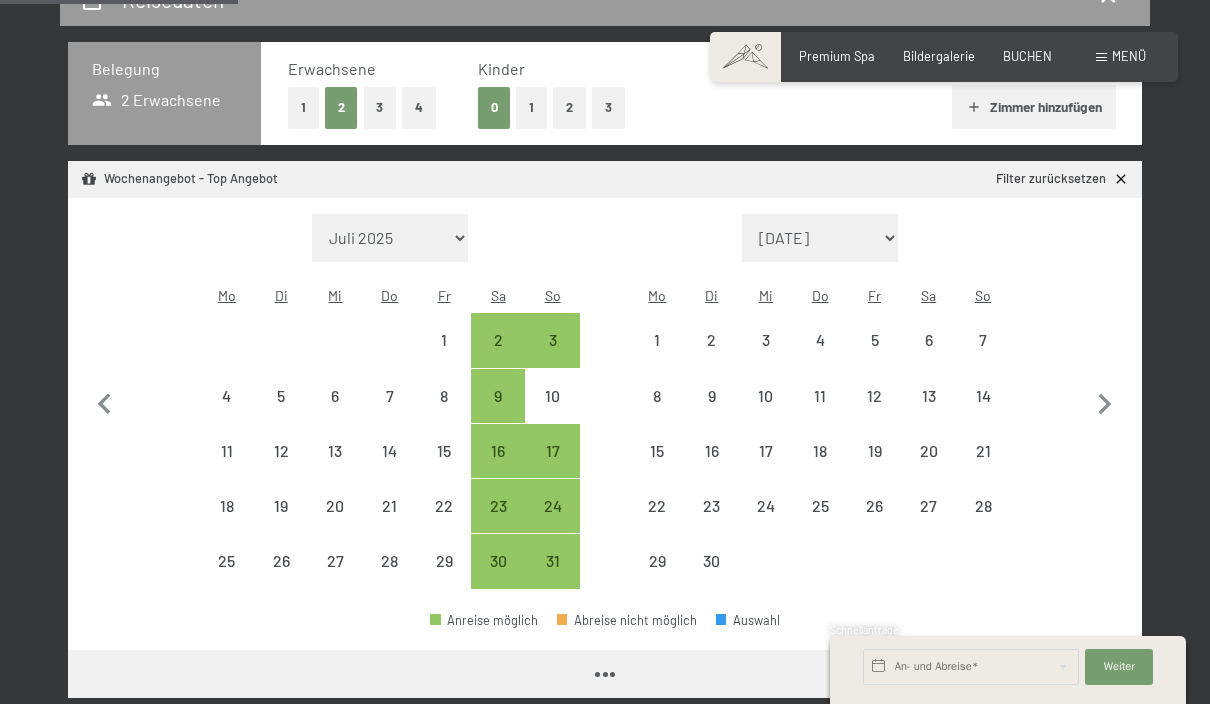 select on "2025-08-01" 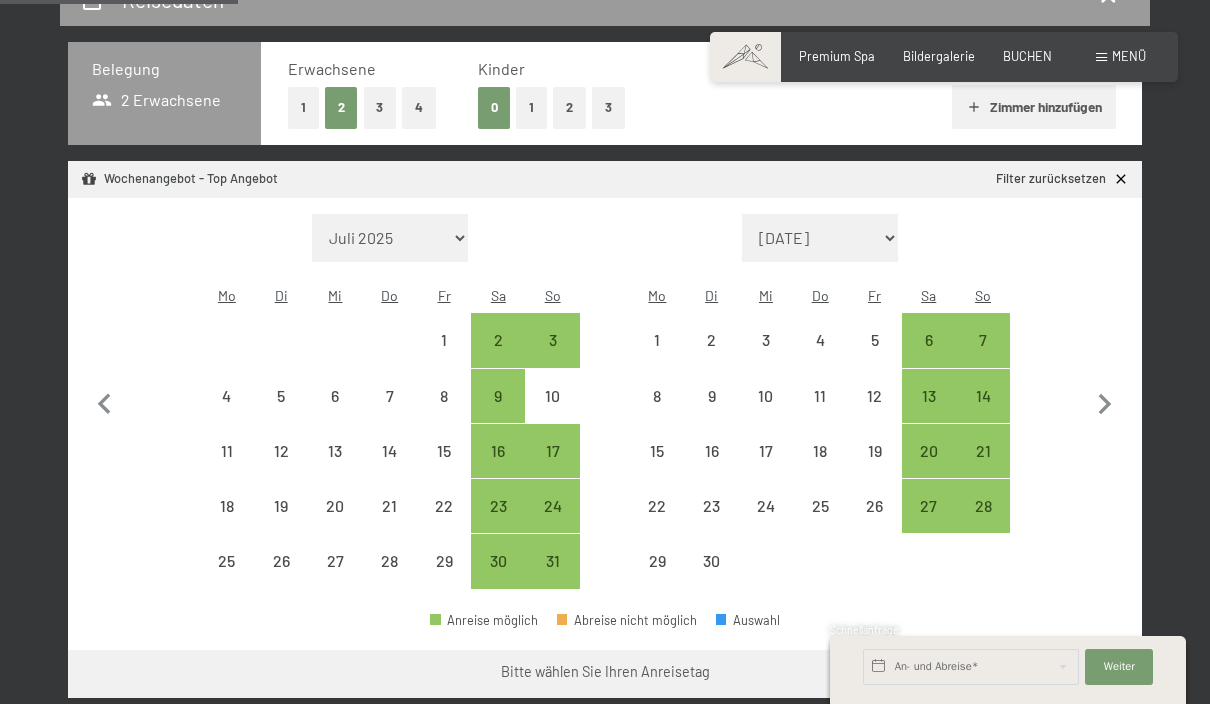 click on "14" at bounding box center [983, 413] 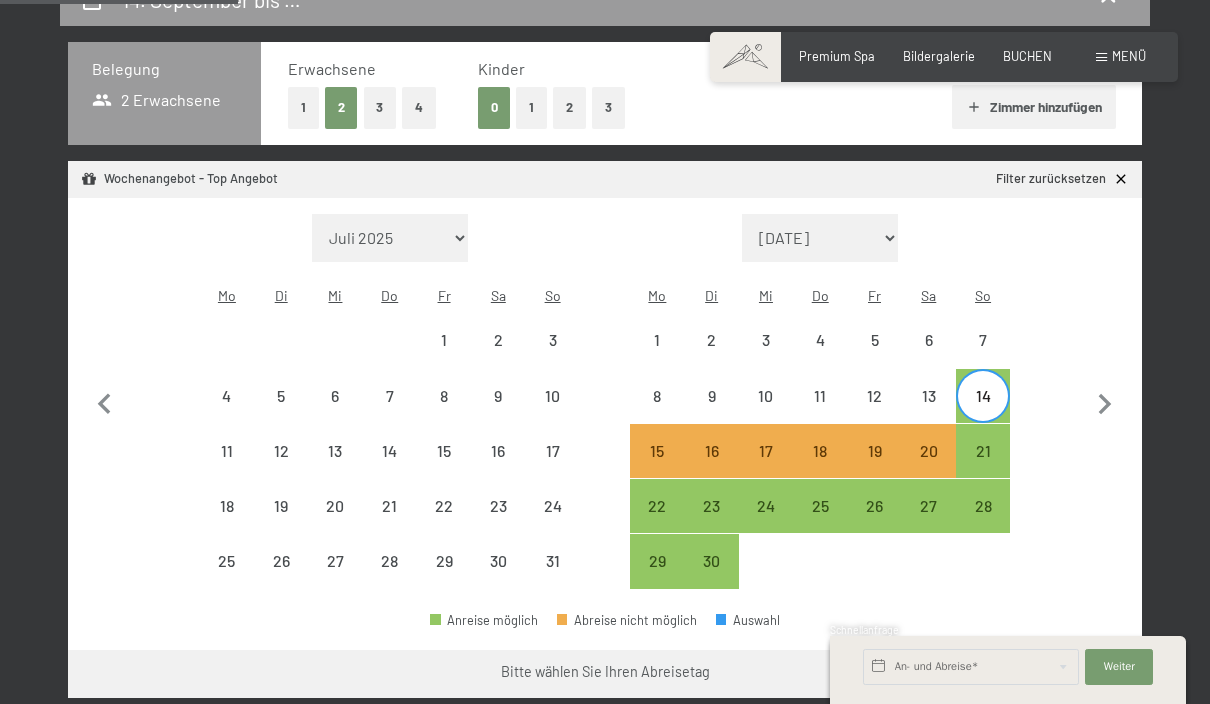 click on "21" at bounding box center [983, 468] 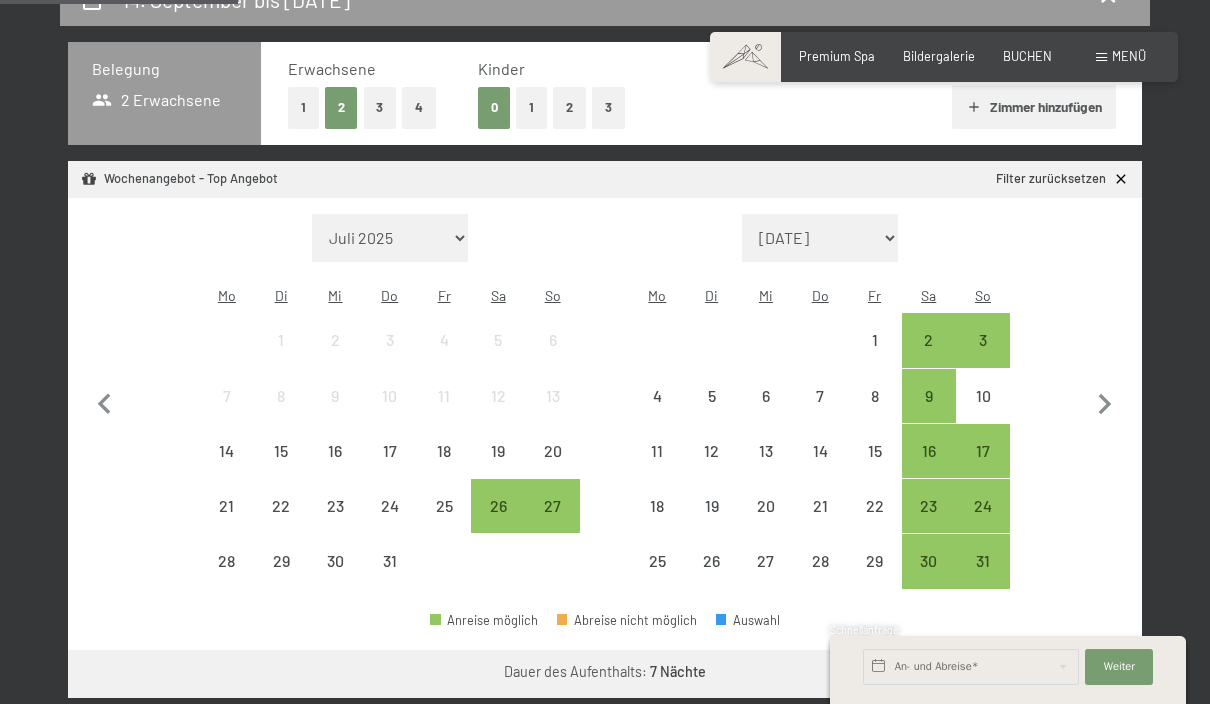 click on "Weiter zu „Zimmer“" at bounding box center (1052, 674) 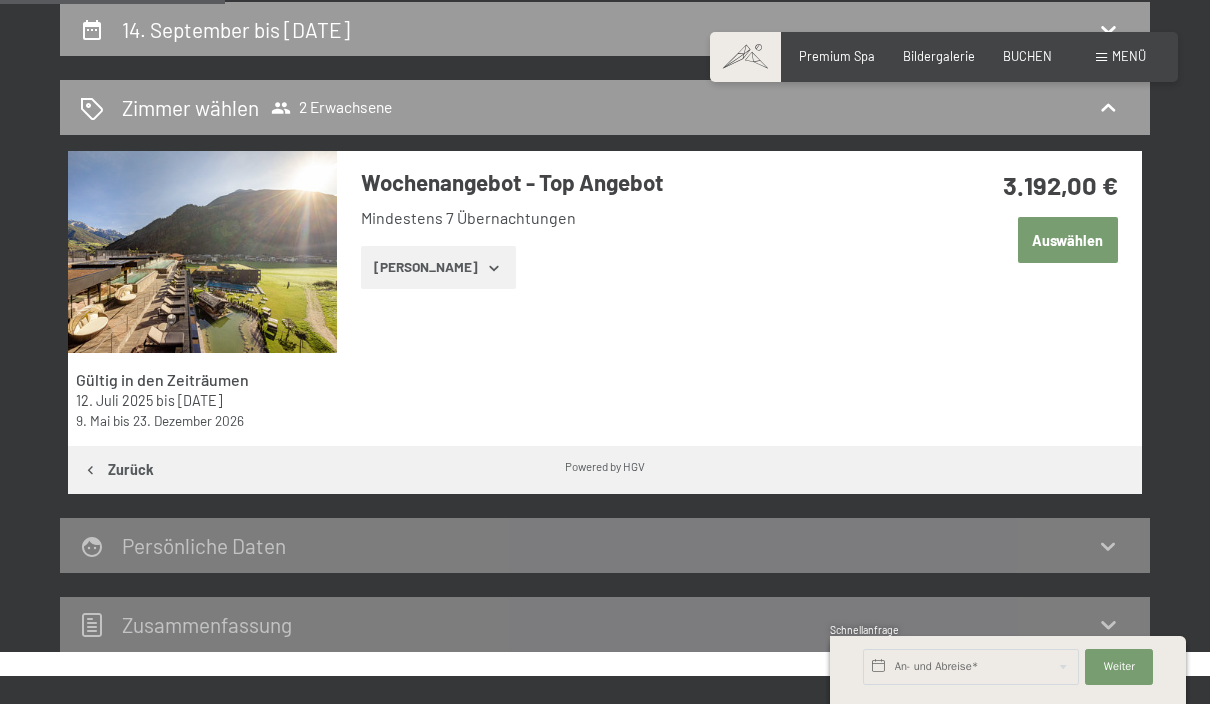 click on "Auswählen" at bounding box center [1068, 240] 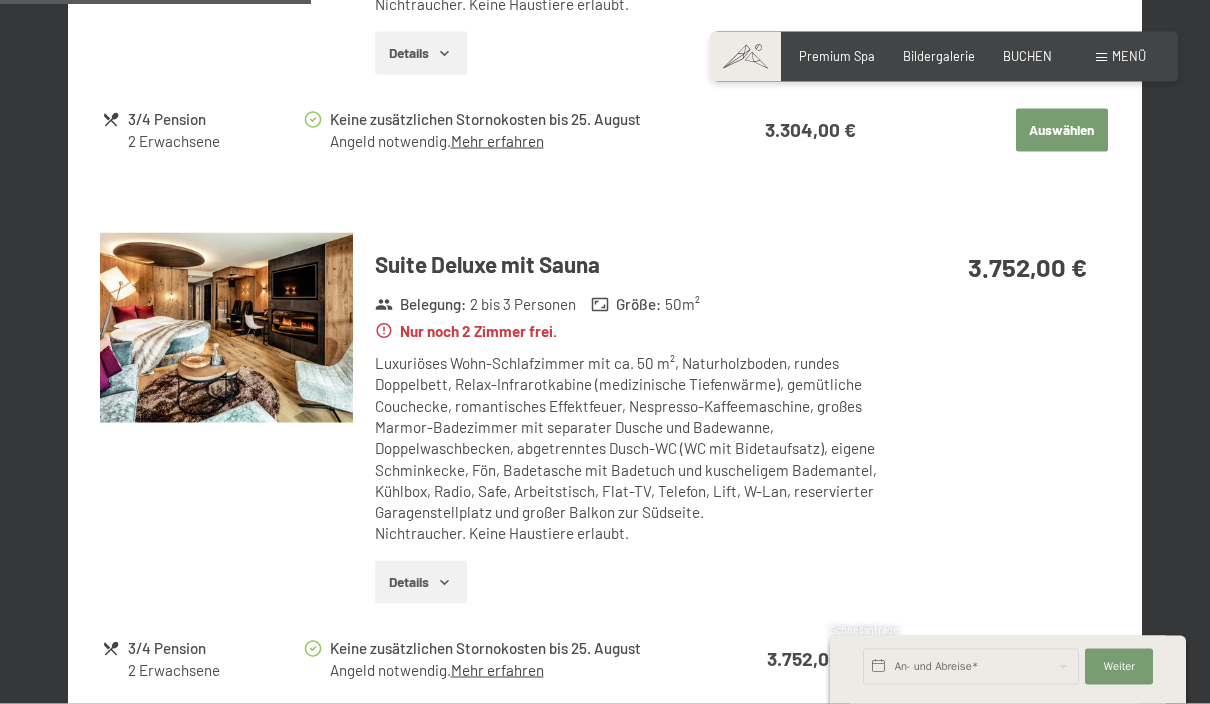 scroll, scrollTop: 1397, scrollLeft: 0, axis: vertical 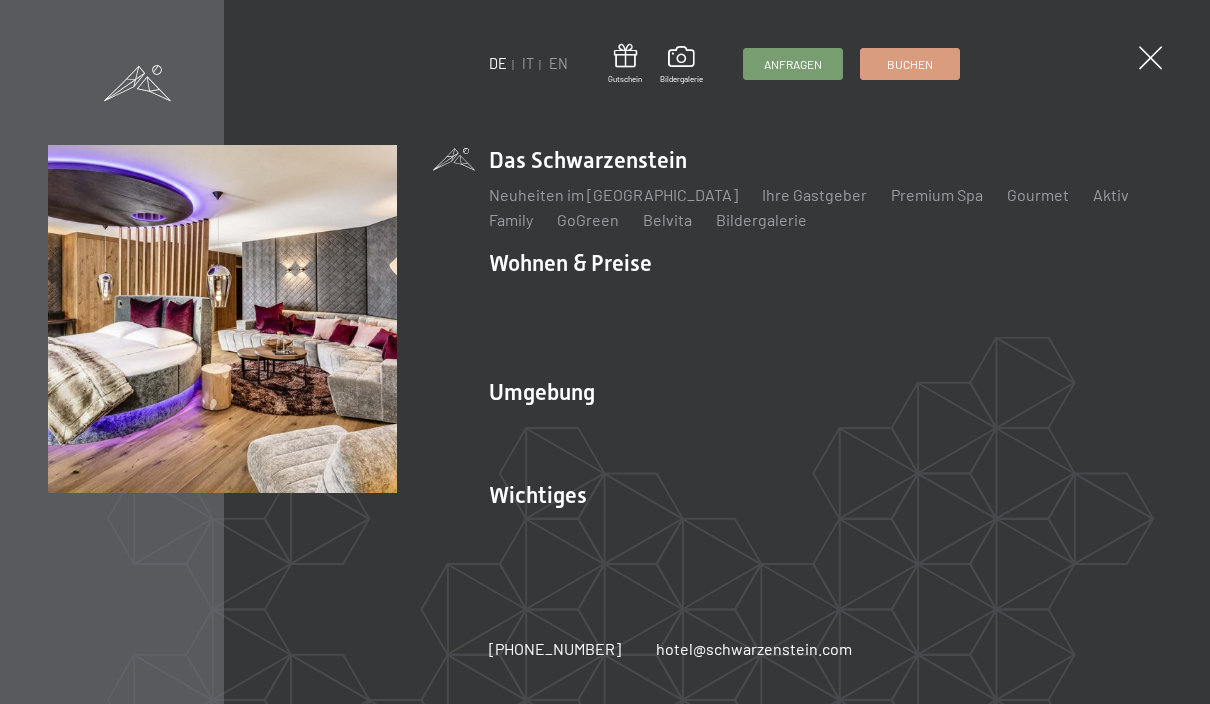 click on "Geschenksidee" at bounding box center (1017, 323) 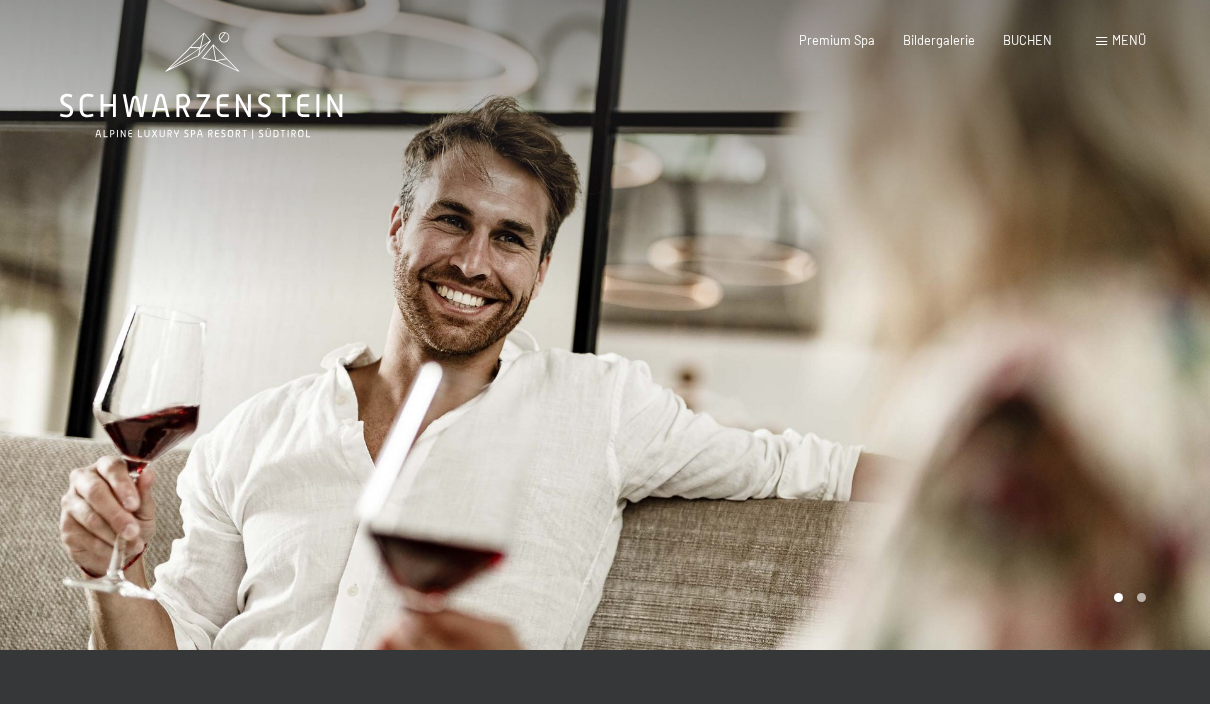 scroll, scrollTop: 0, scrollLeft: 0, axis: both 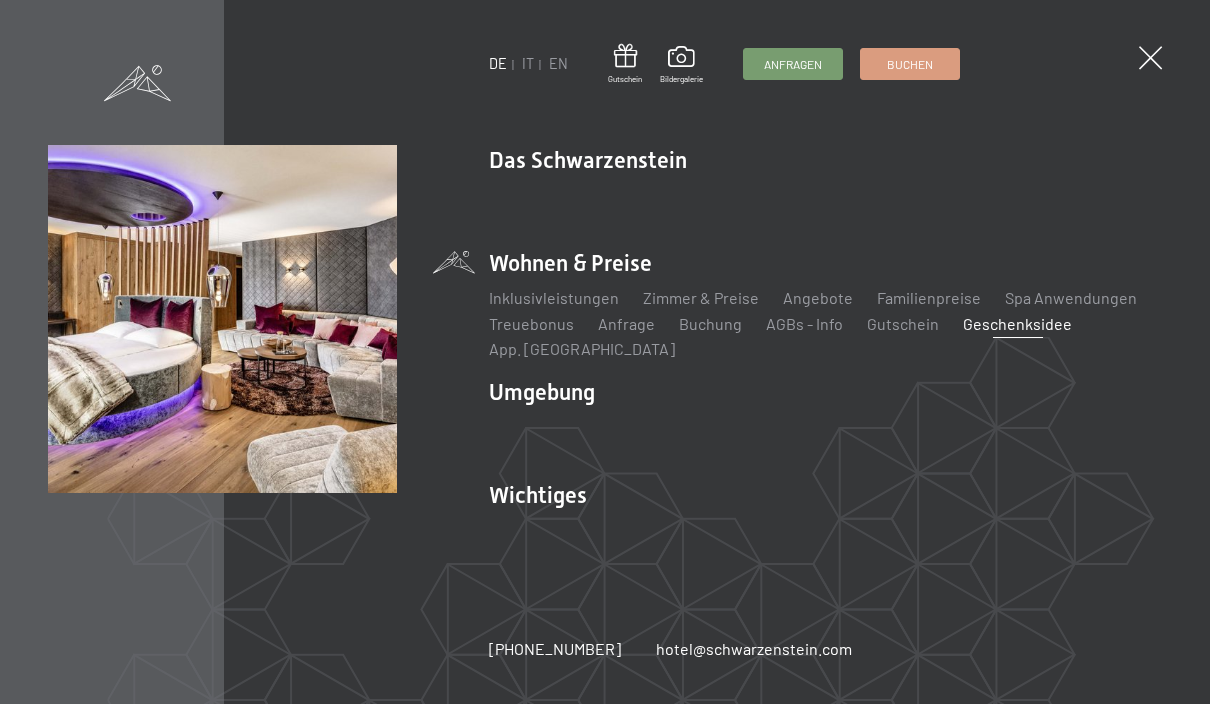 click on "Geschenksidee" at bounding box center [1017, 323] 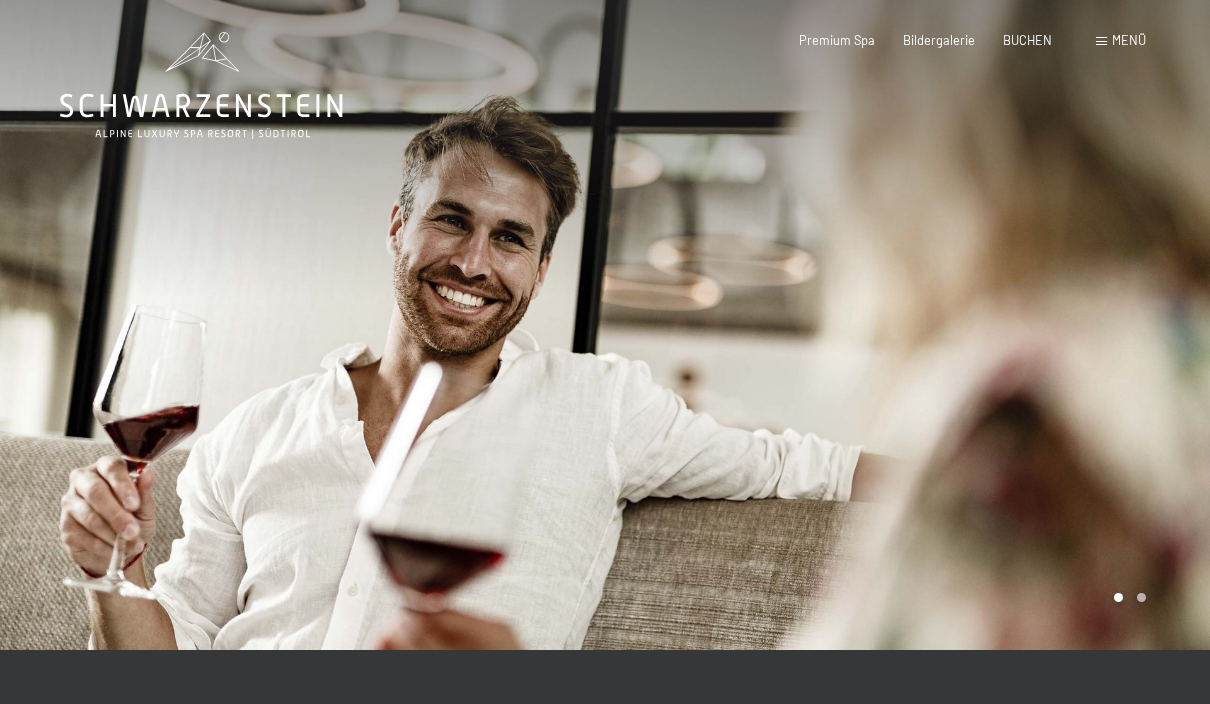 scroll, scrollTop: 0, scrollLeft: 0, axis: both 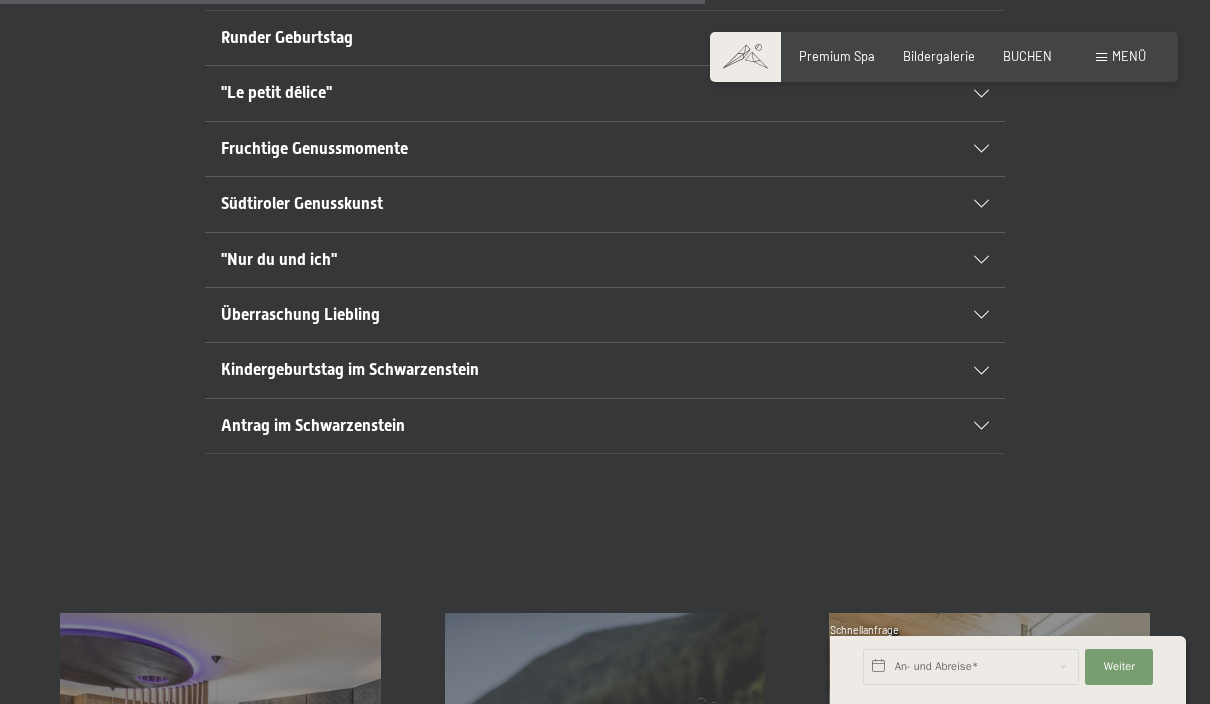 click on "Antrag im Schwarzenstein" at bounding box center (605, 426) 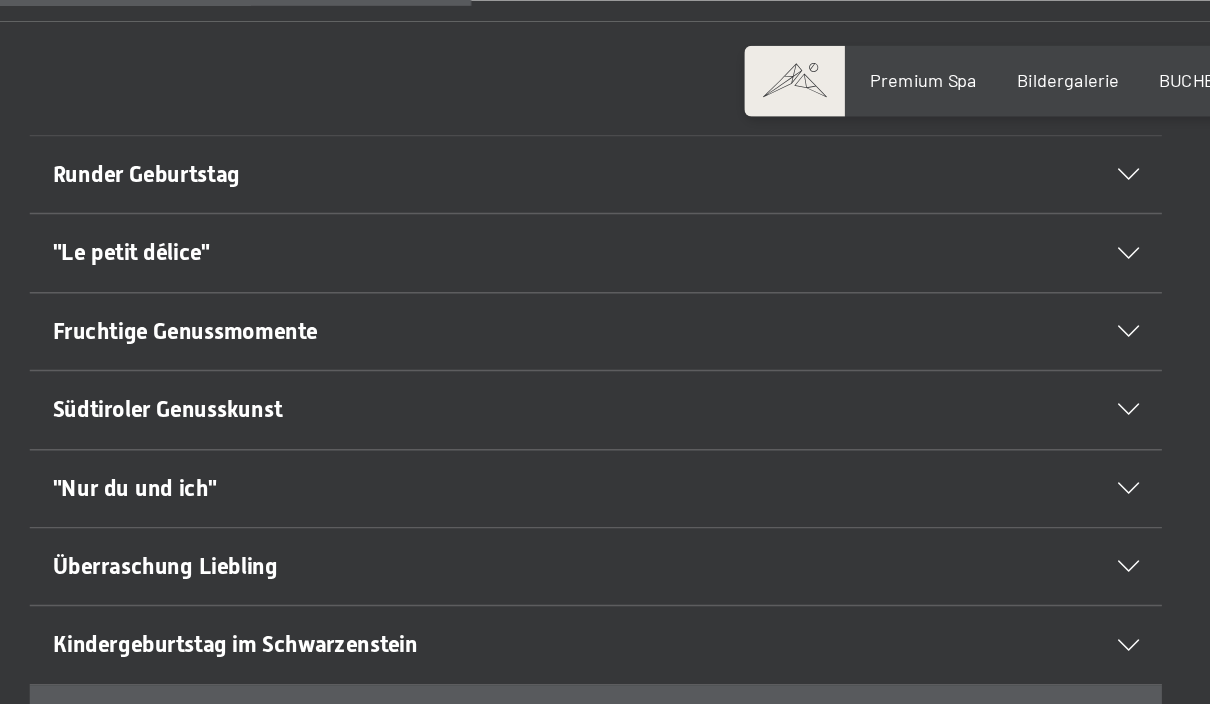 scroll, scrollTop: 1148, scrollLeft: 0, axis: vertical 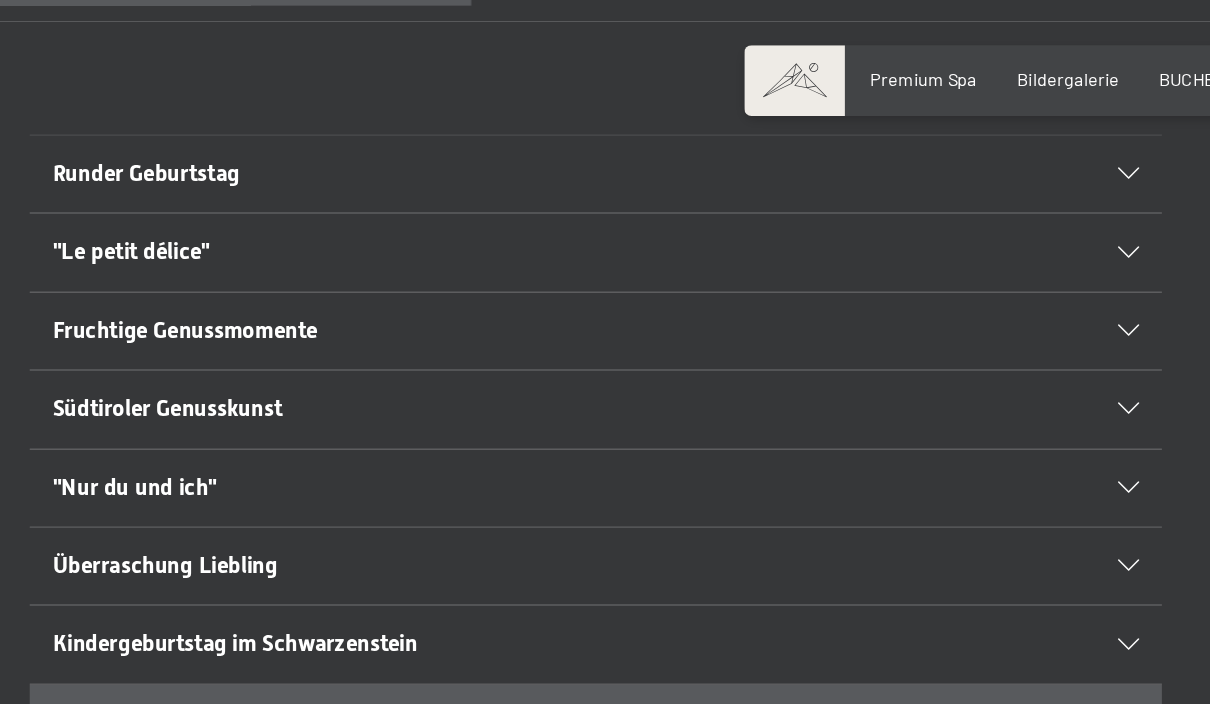 click at bounding box center [971, 123] 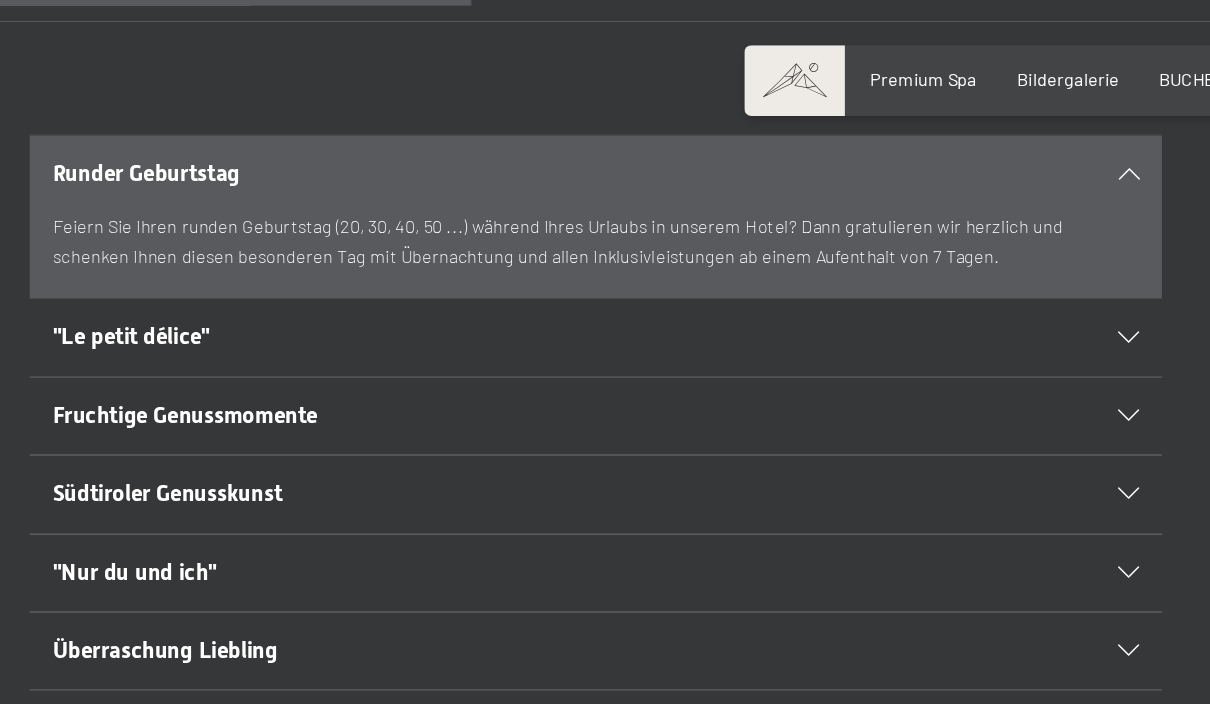 click at bounding box center (981, 294) 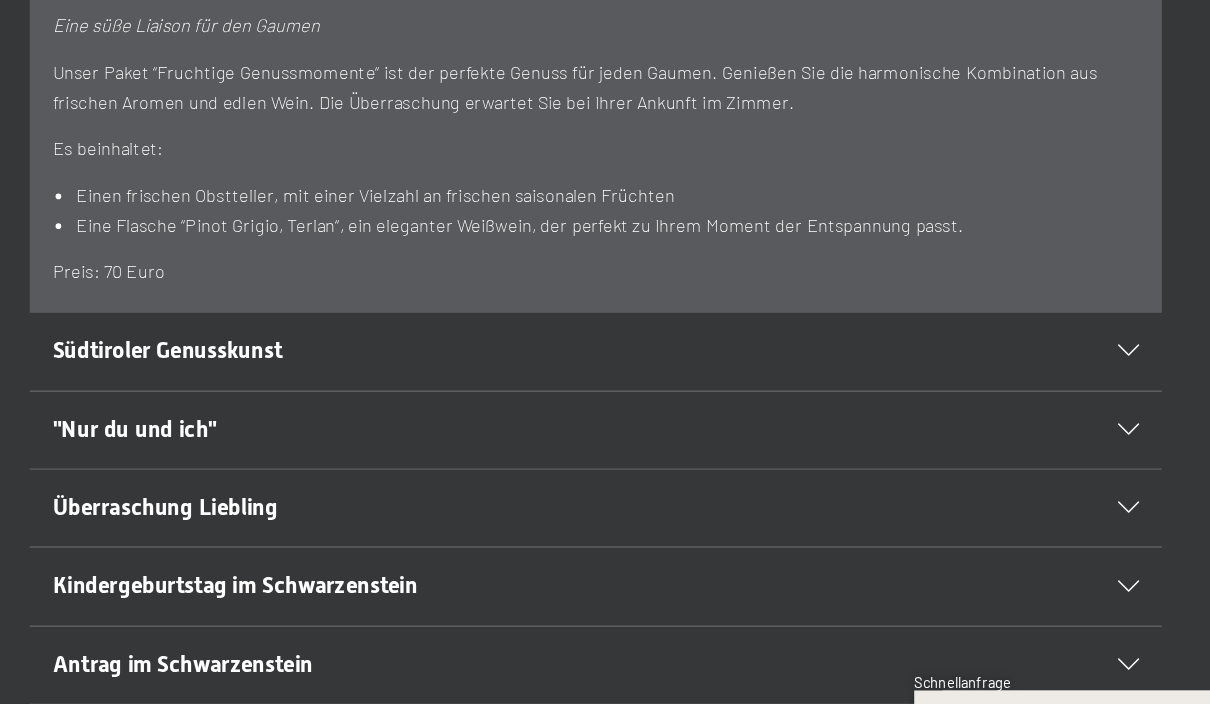 scroll, scrollTop: 1254, scrollLeft: 0, axis: vertical 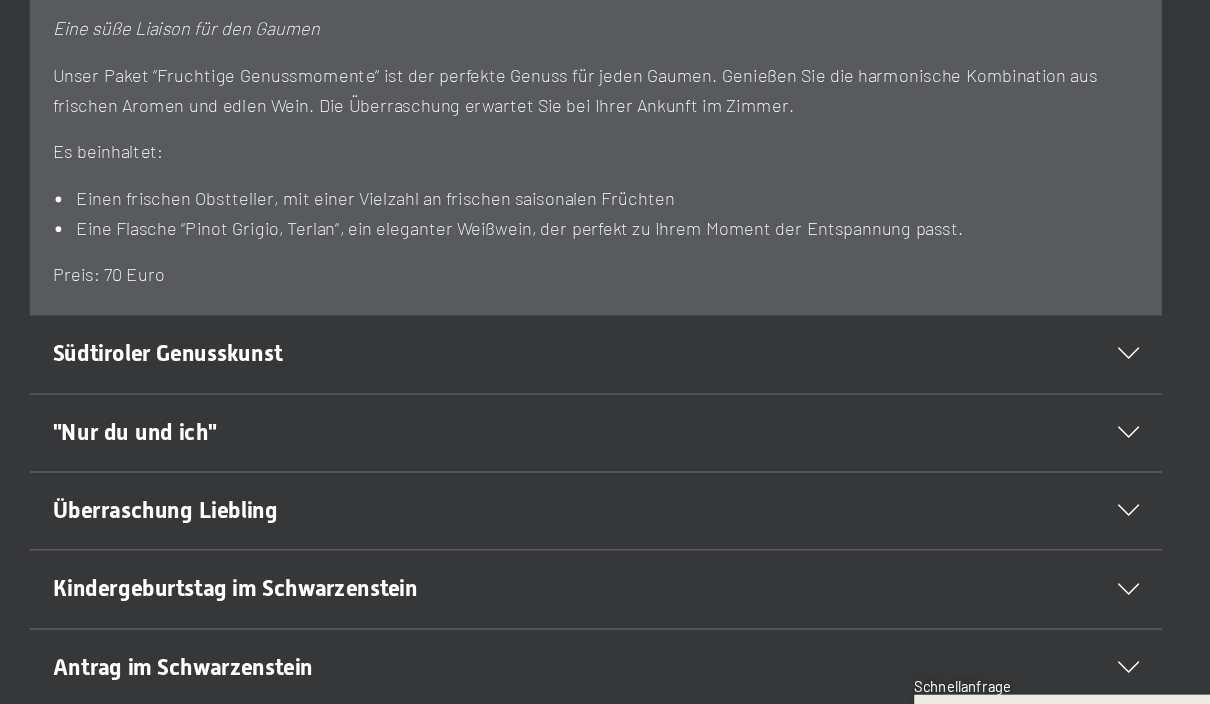 click on ""Nur du und ich"" at bounding box center (605, 451) 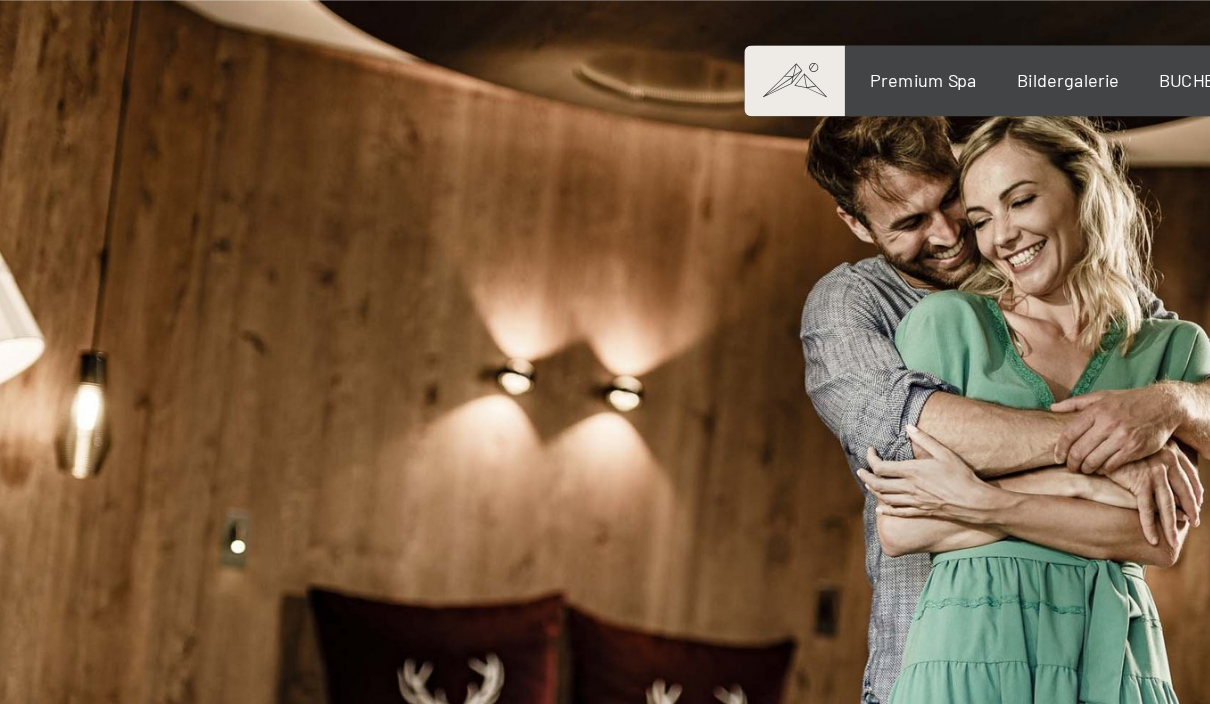 scroll, scrollTop: 0, scrollLeft: 0, axis: both 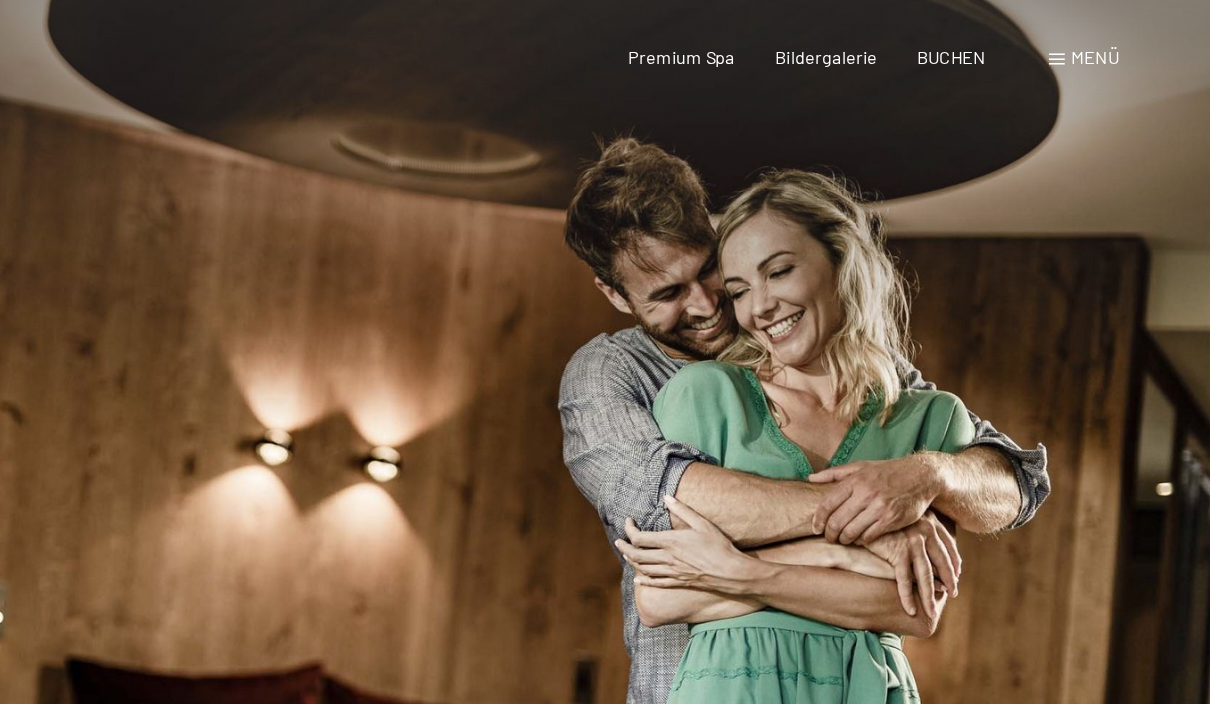 click on "Menü" at bounding box center (1129, 40) 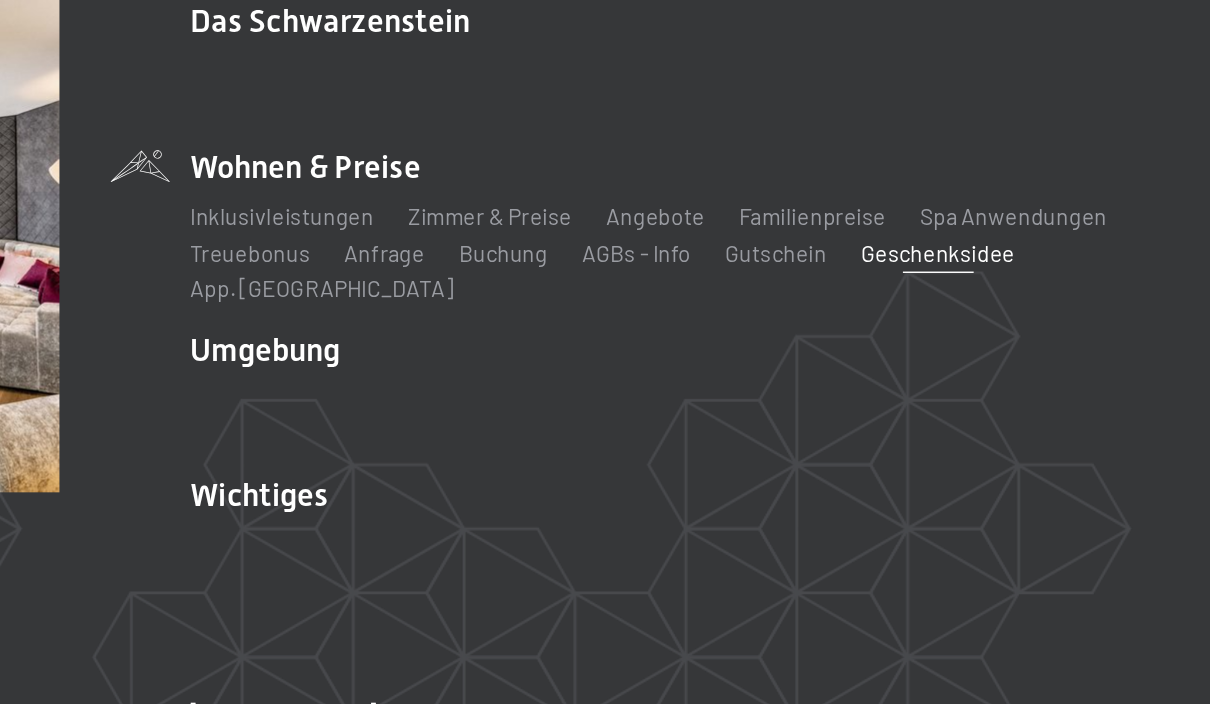 scroll, scrollTop: 1213, scrollLeft: 0, axis: vertical 